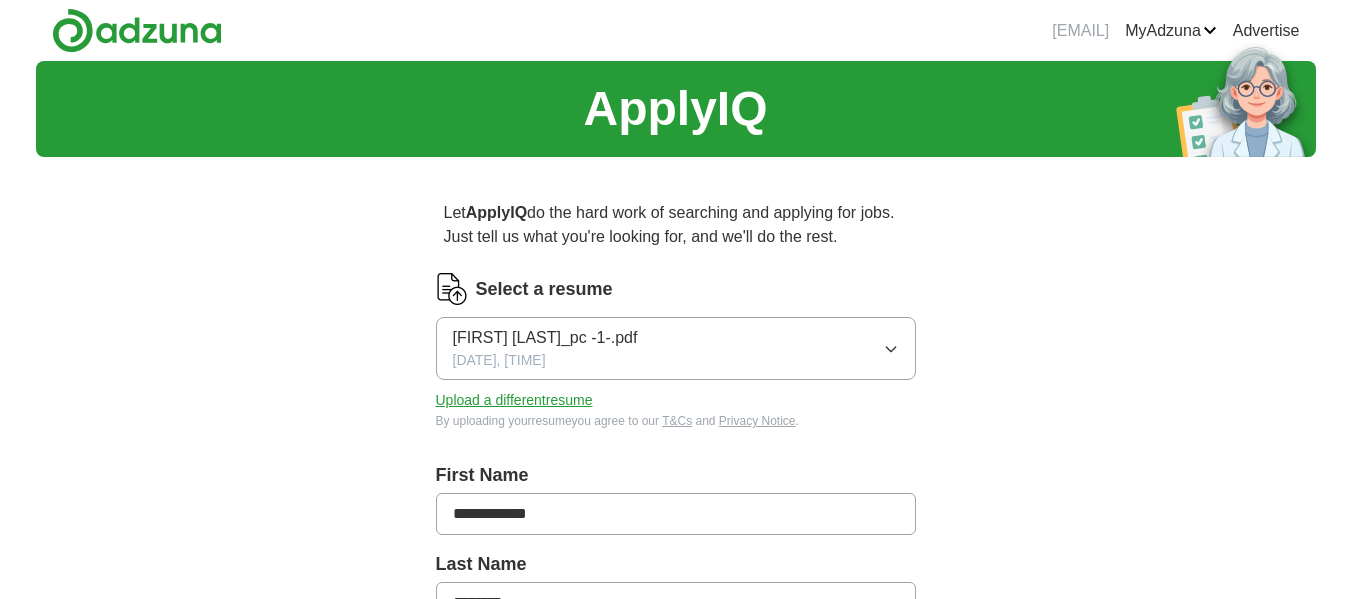 scroll, scrollTop: 0, scrollLeft: 0, axis: both 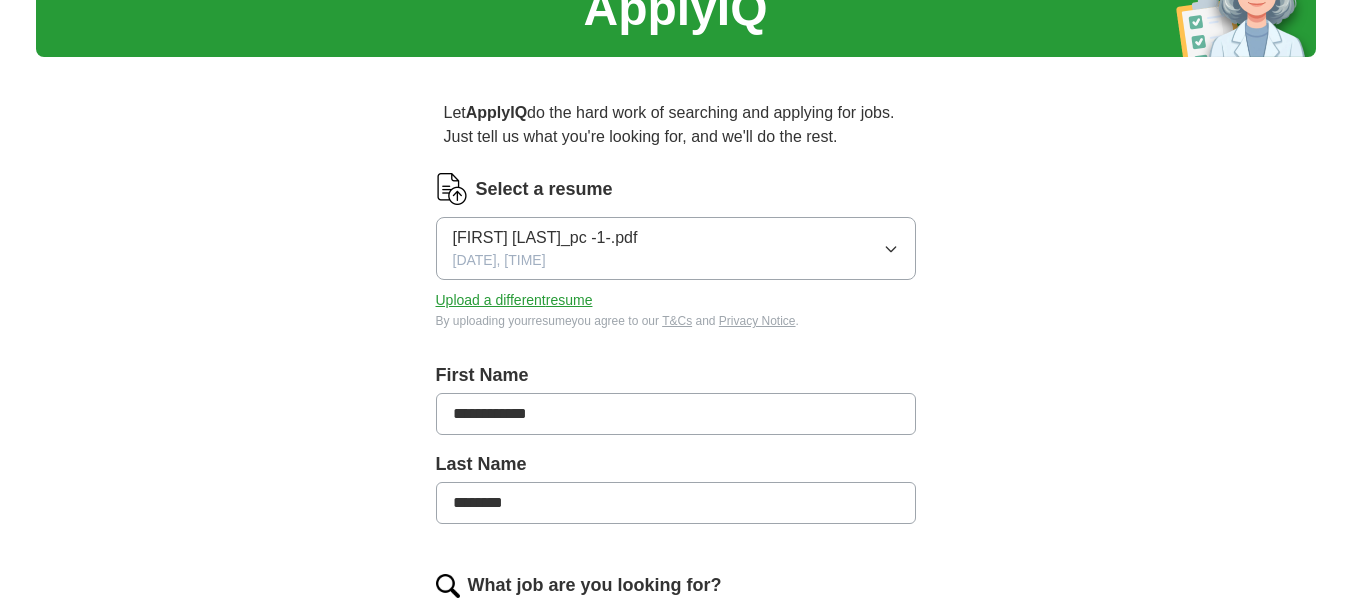 click 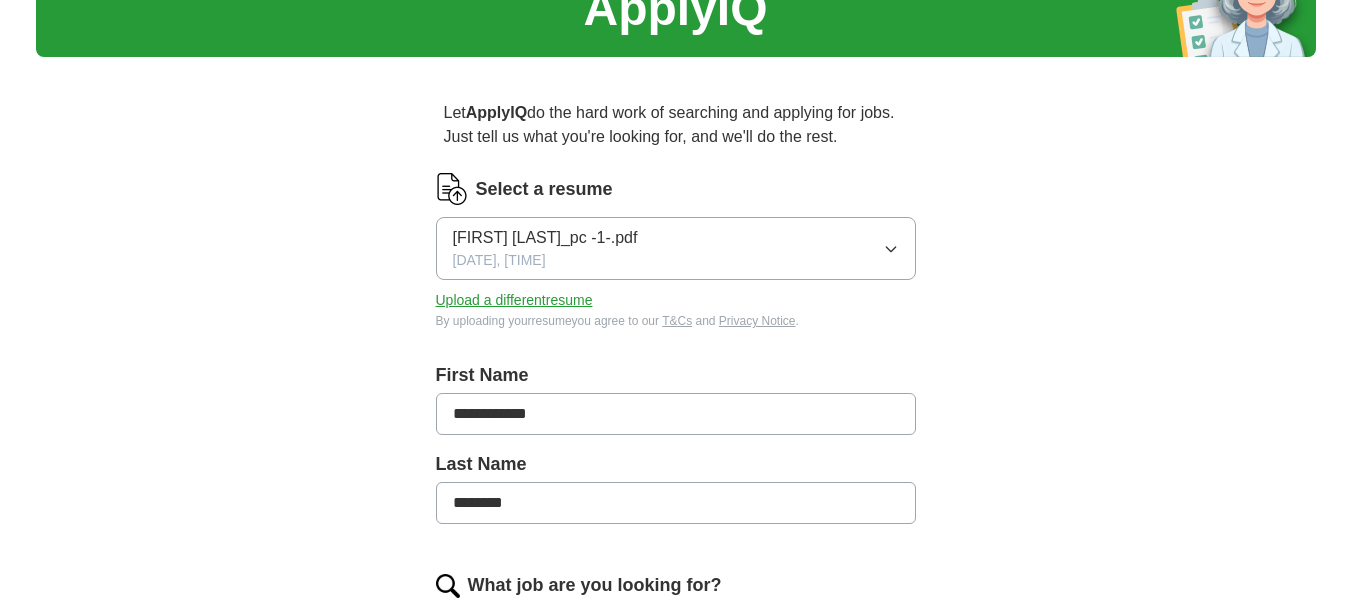 click on "**********" at bounding box center (676, 630) 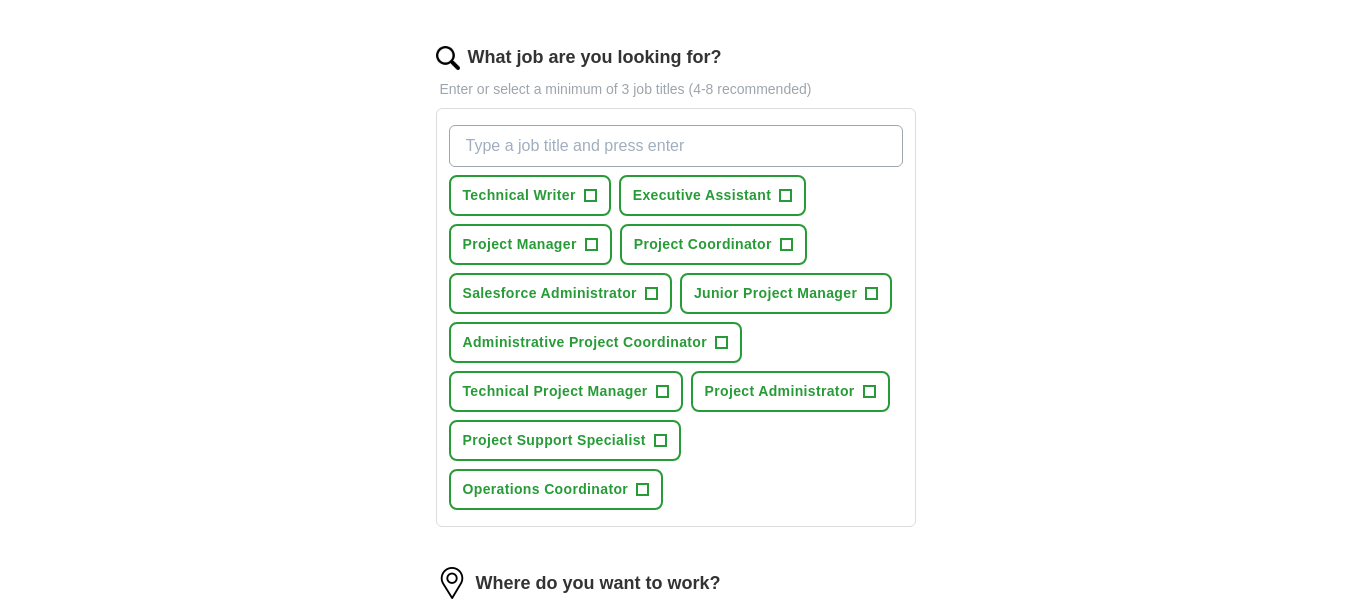 scroll, scrollTop: 600, scrollLeft: 0, axis: vertical 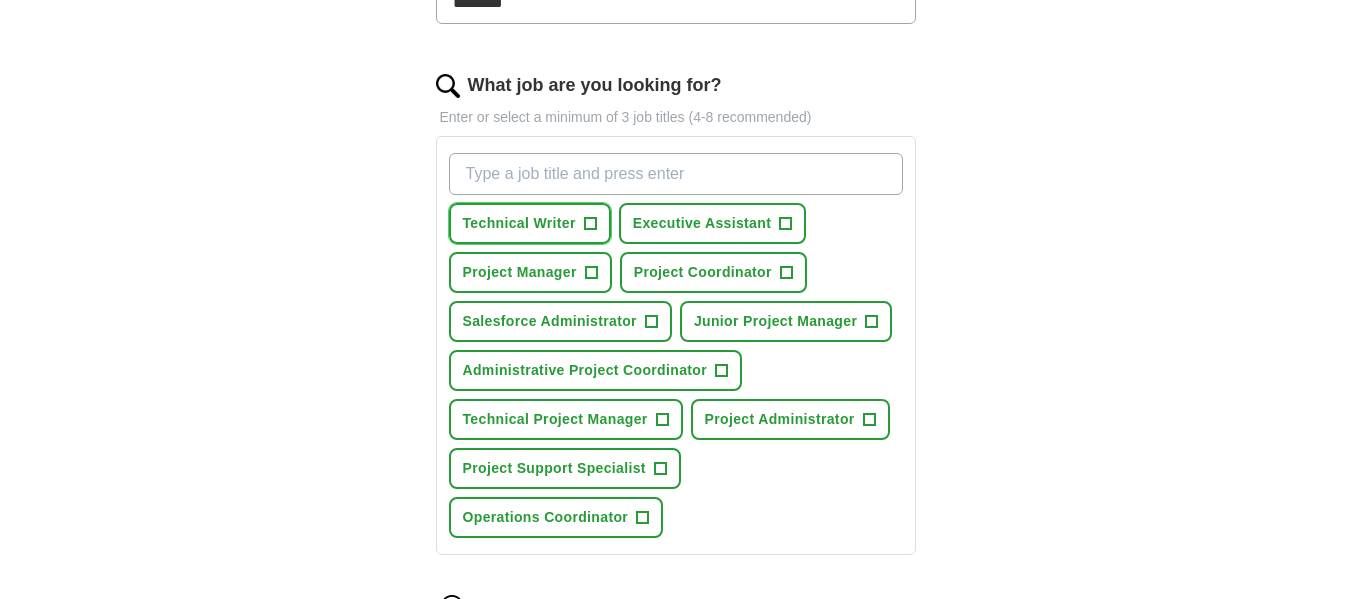click on "+" at bounding box center (590, 223) 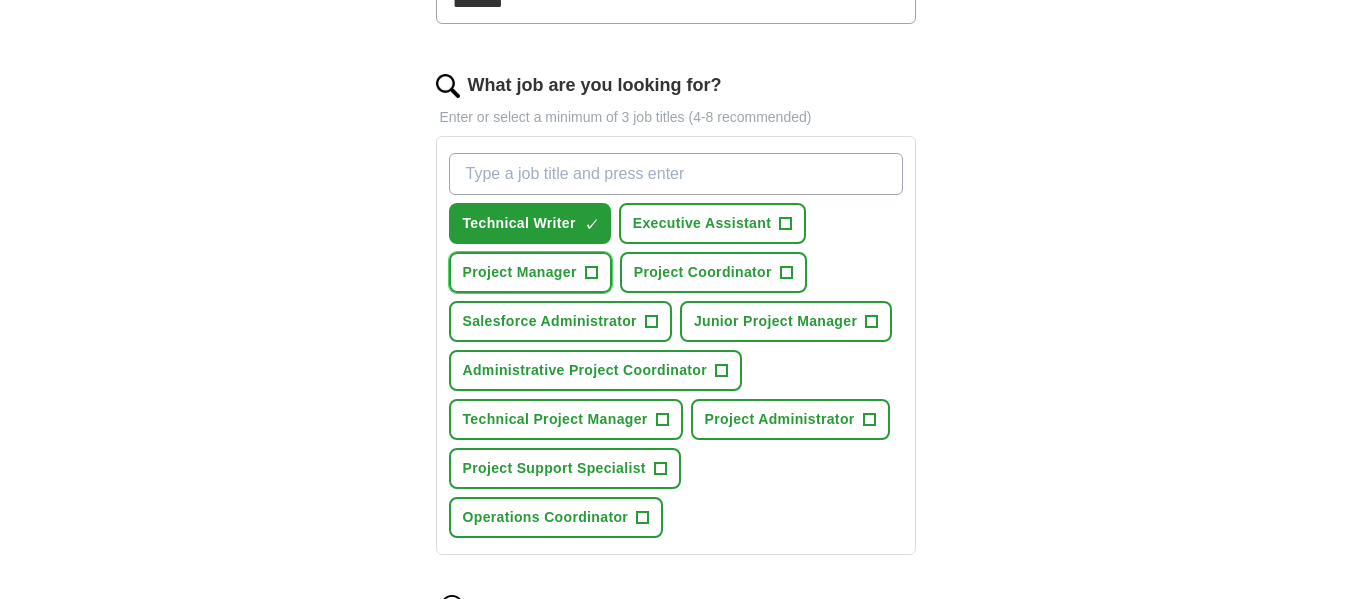 click on "+" at bounding box center [591, 273] 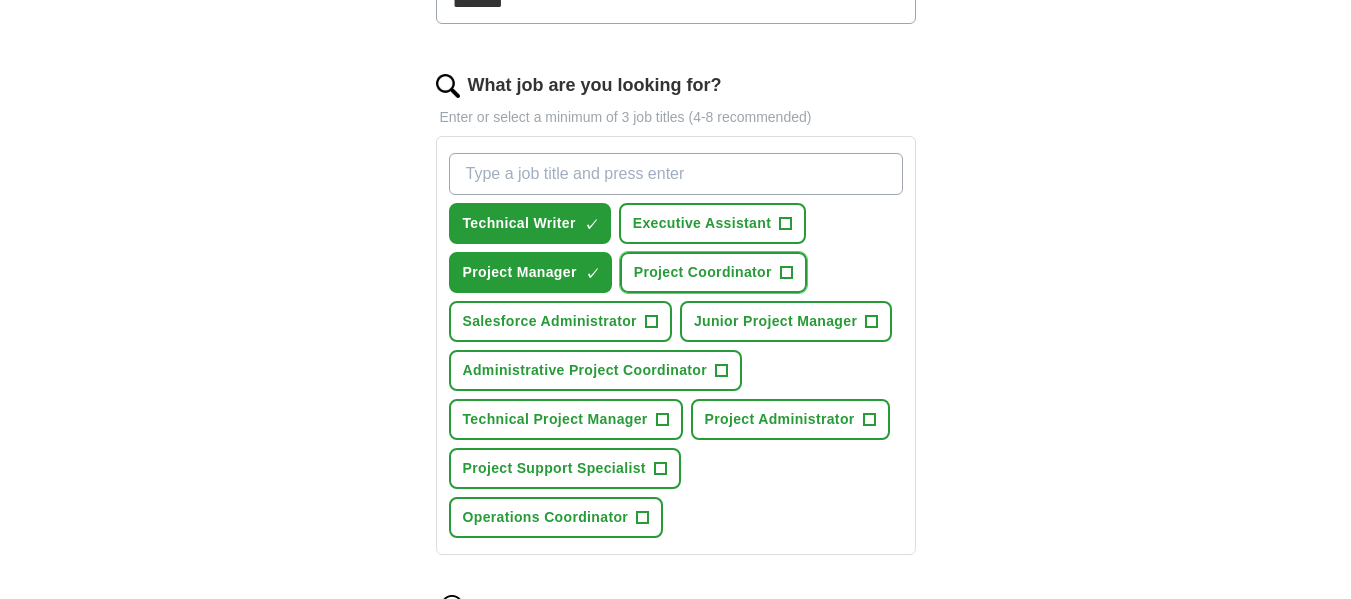 click on "+" at bounding box center [786, 273] 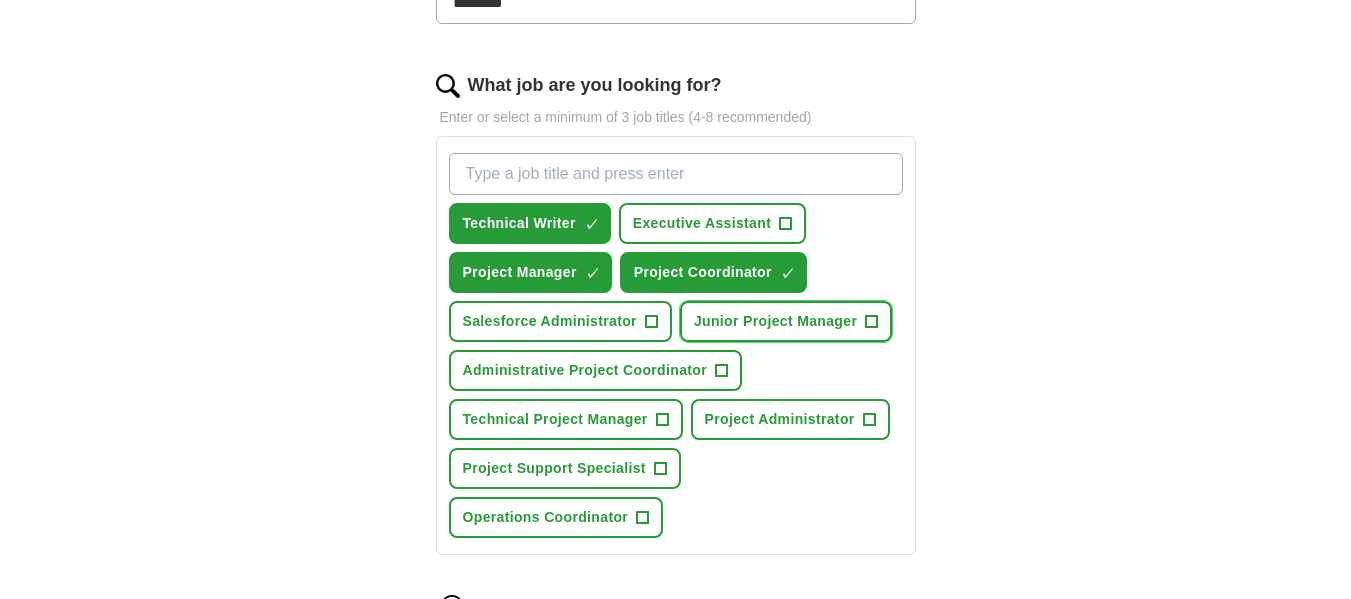 click on "Junior Project Manager +" at bounding box center (786, 321) 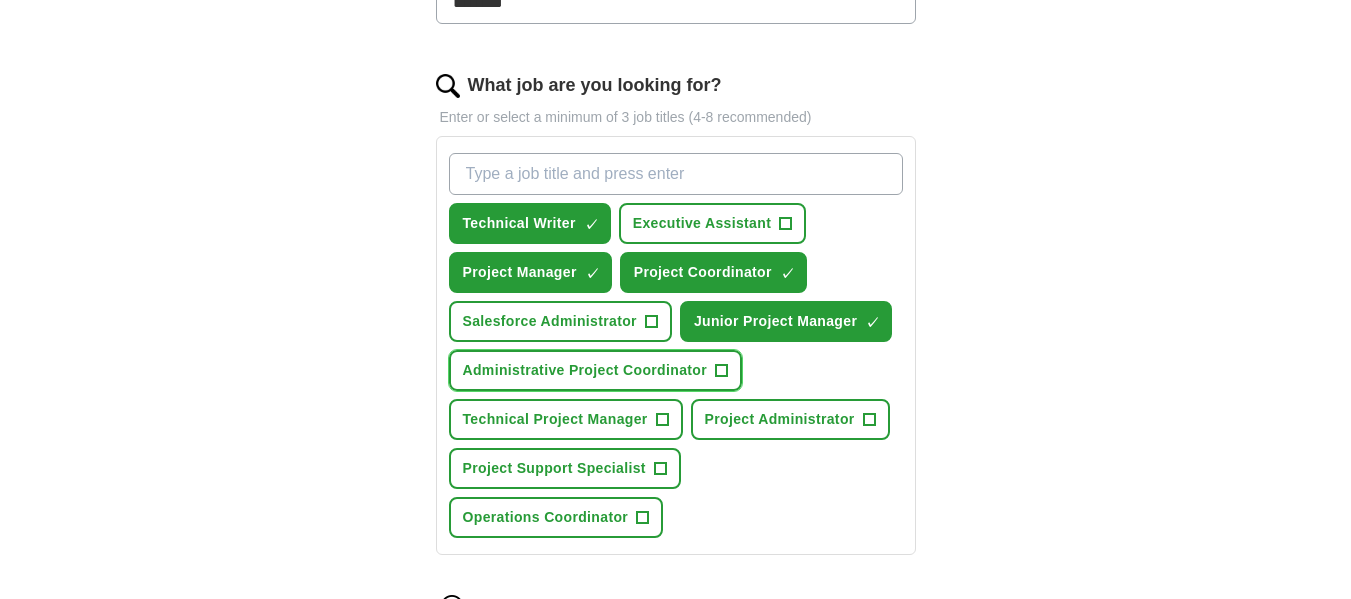 click on "+" at bounding box center [721, 371] 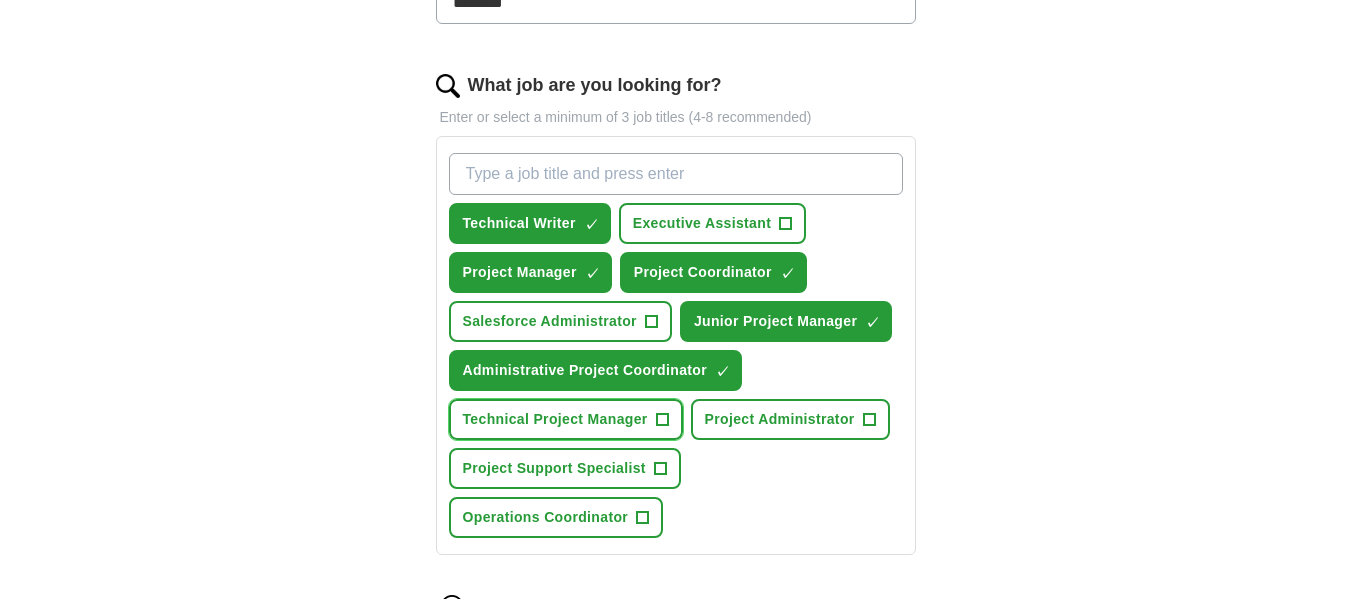 click on "+" at bounding box center (662, 420) 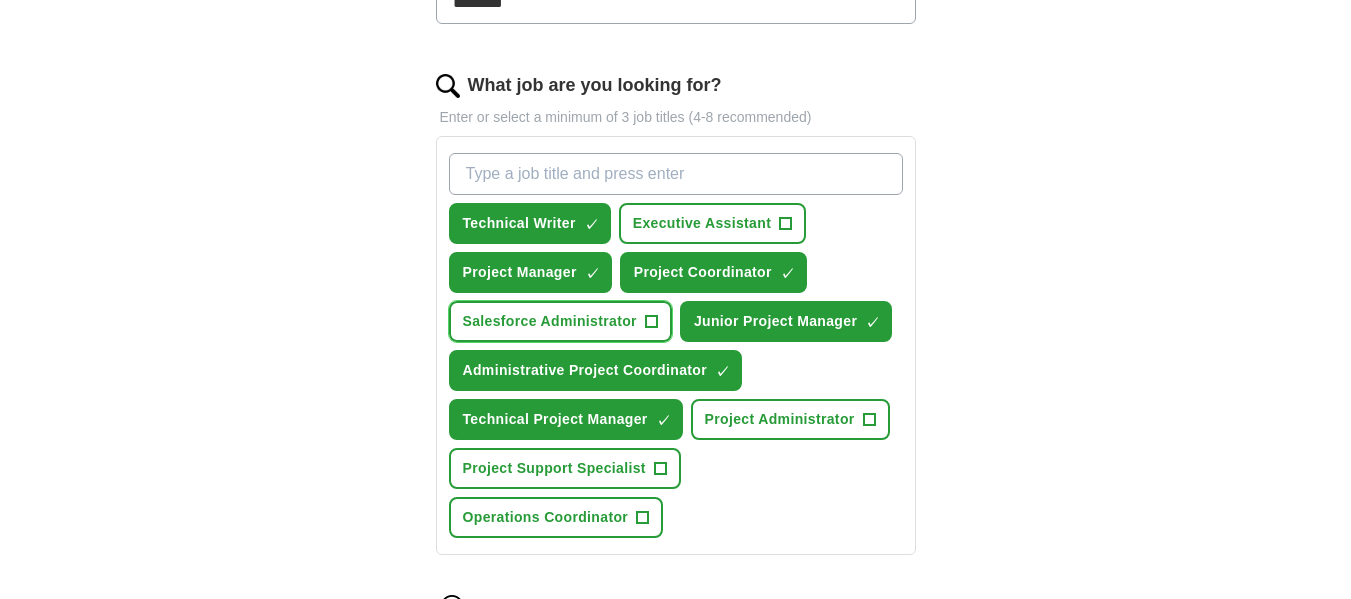 click on "+" at bounding box center (651, 322) 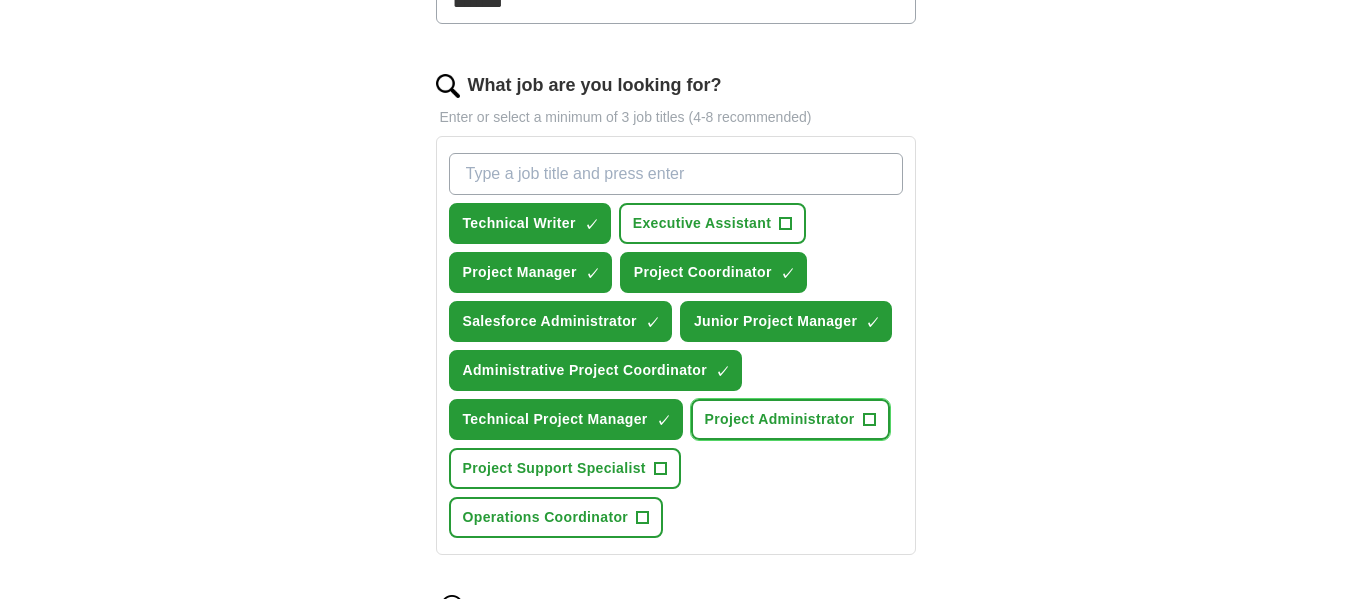 click on "Project Administrator" at bounding box center [780, 419] 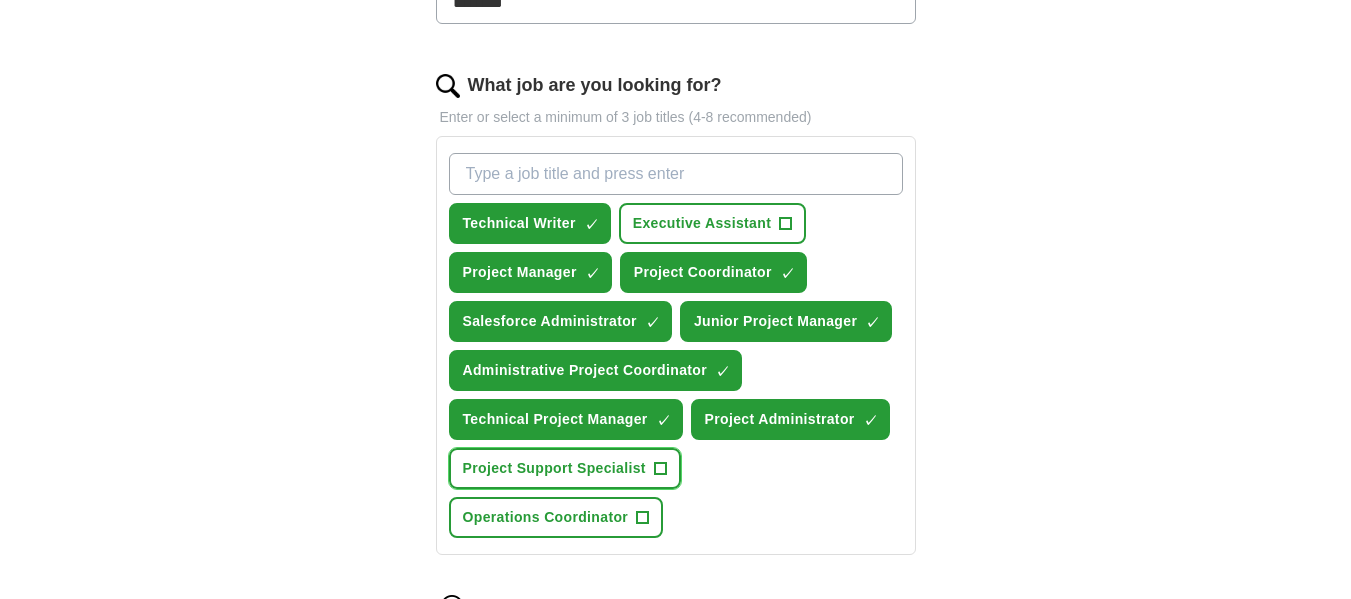 click on "Project Support Specialist +" at bounding box center (565, 468) 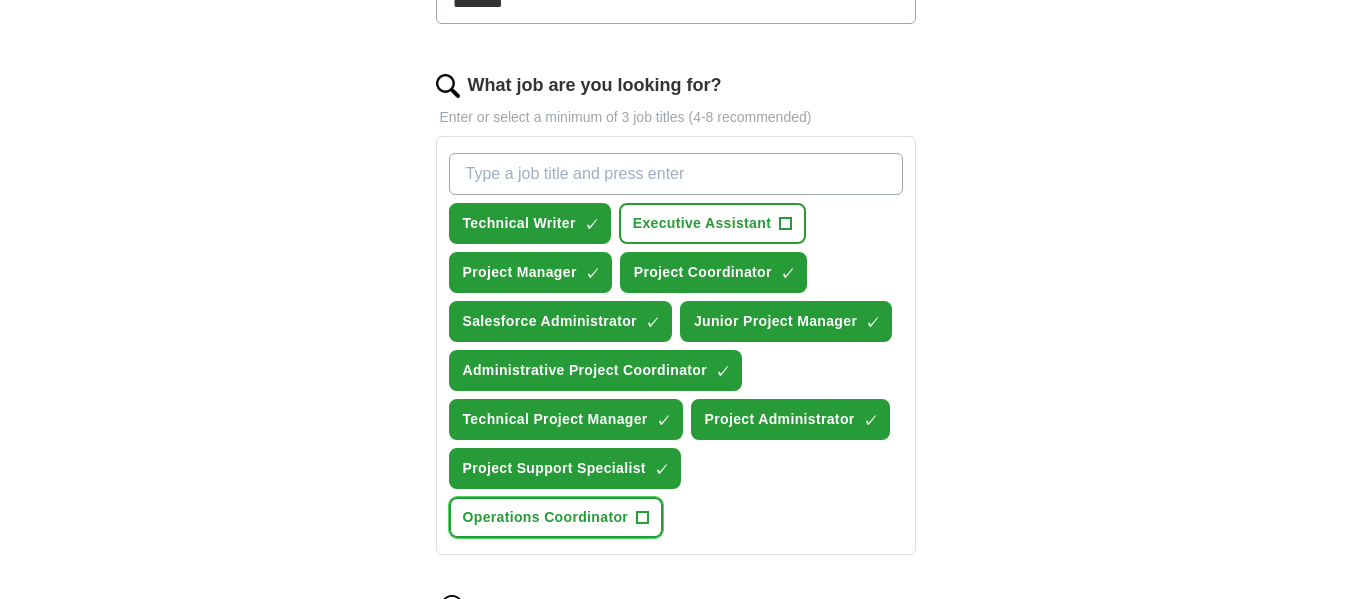 click on "+" at bounding box center (643, 518) 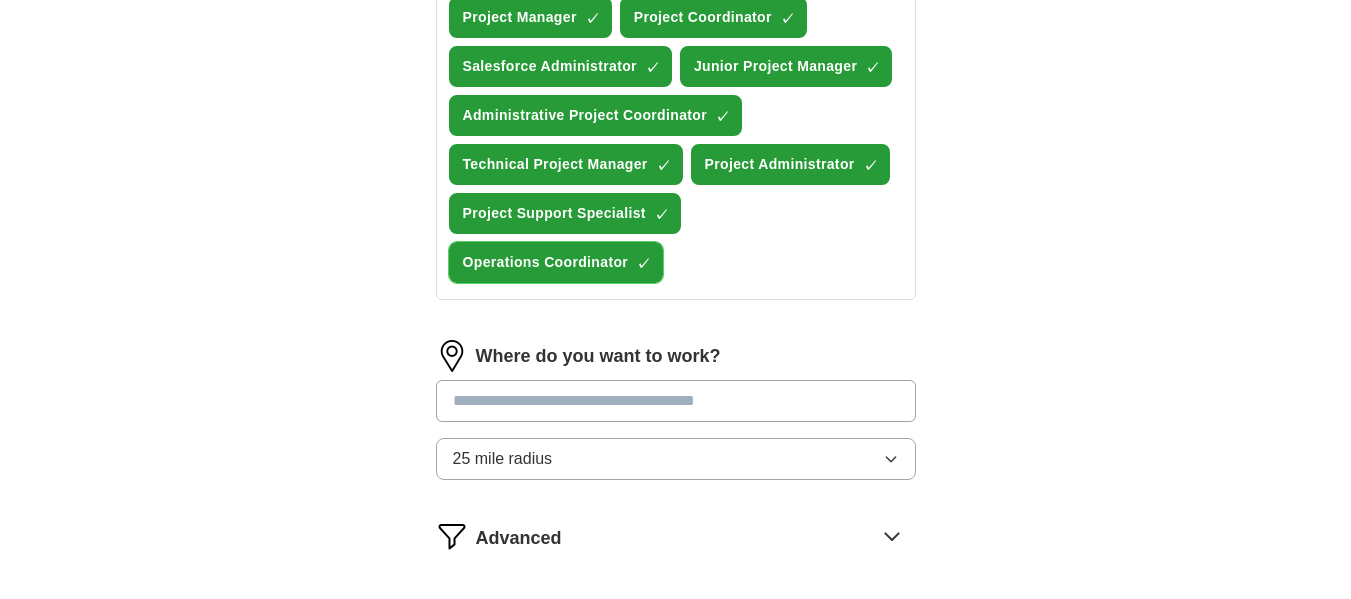 scroll, scrollTop: 900, scrollLeft: 0, axis: vertical 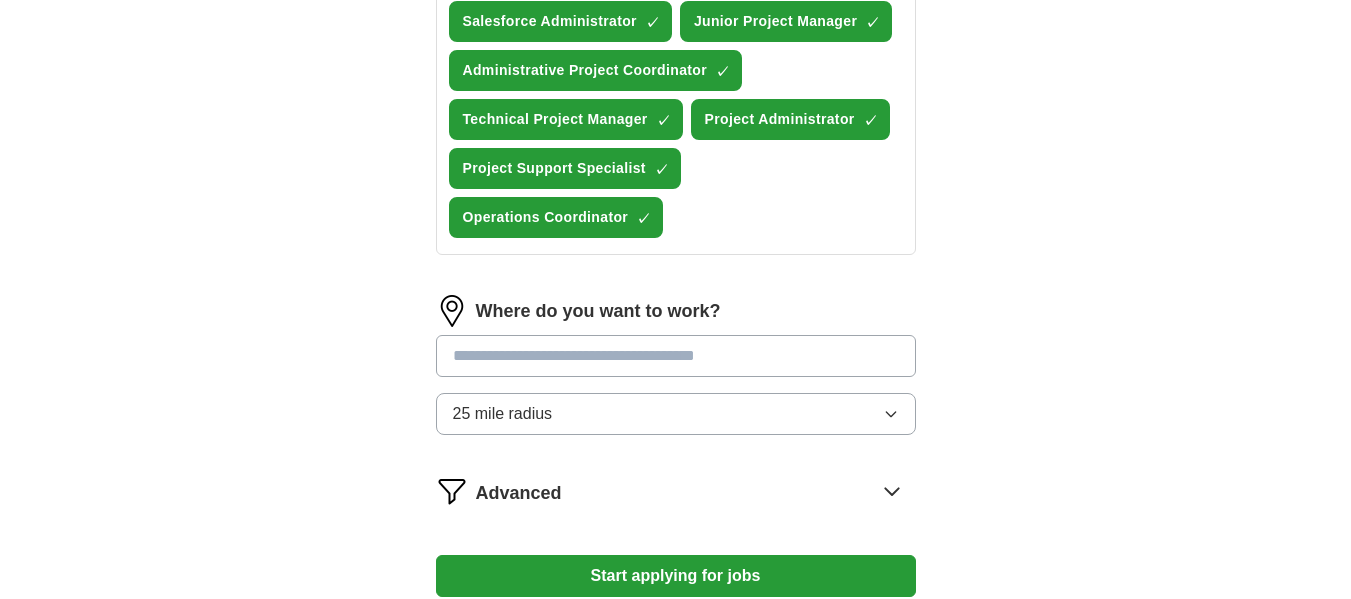 click on "Start applying for jobs" at bounding box center (676, 576) 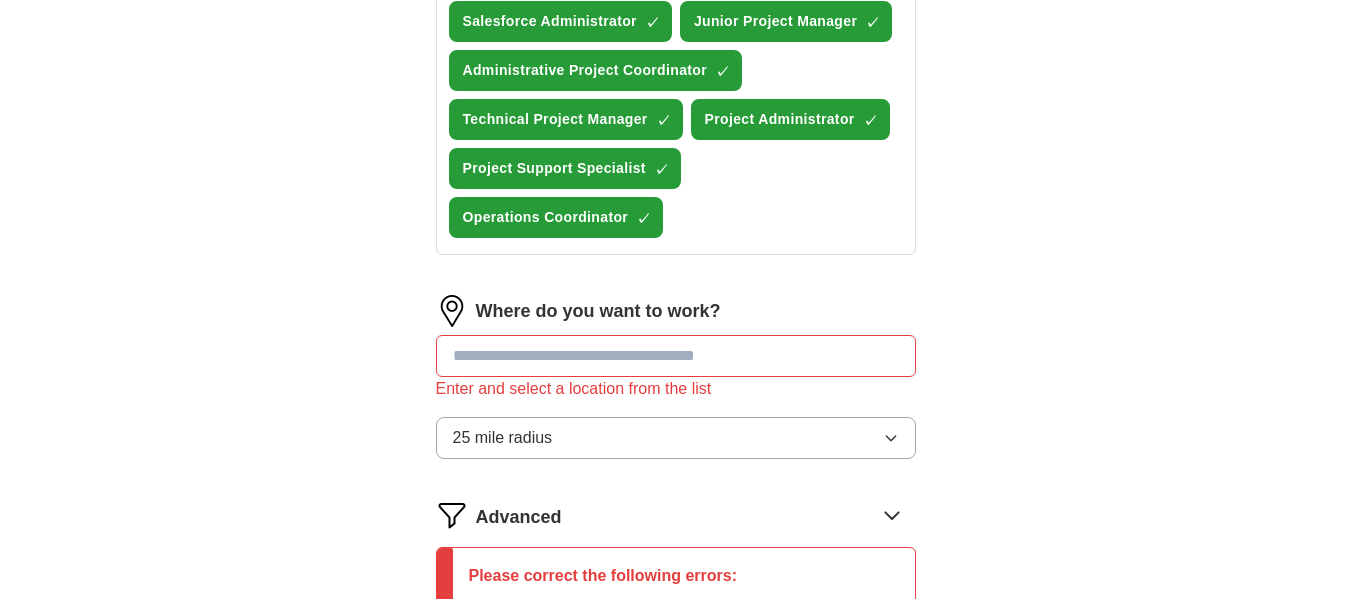 click at bounding box center (676, 356) 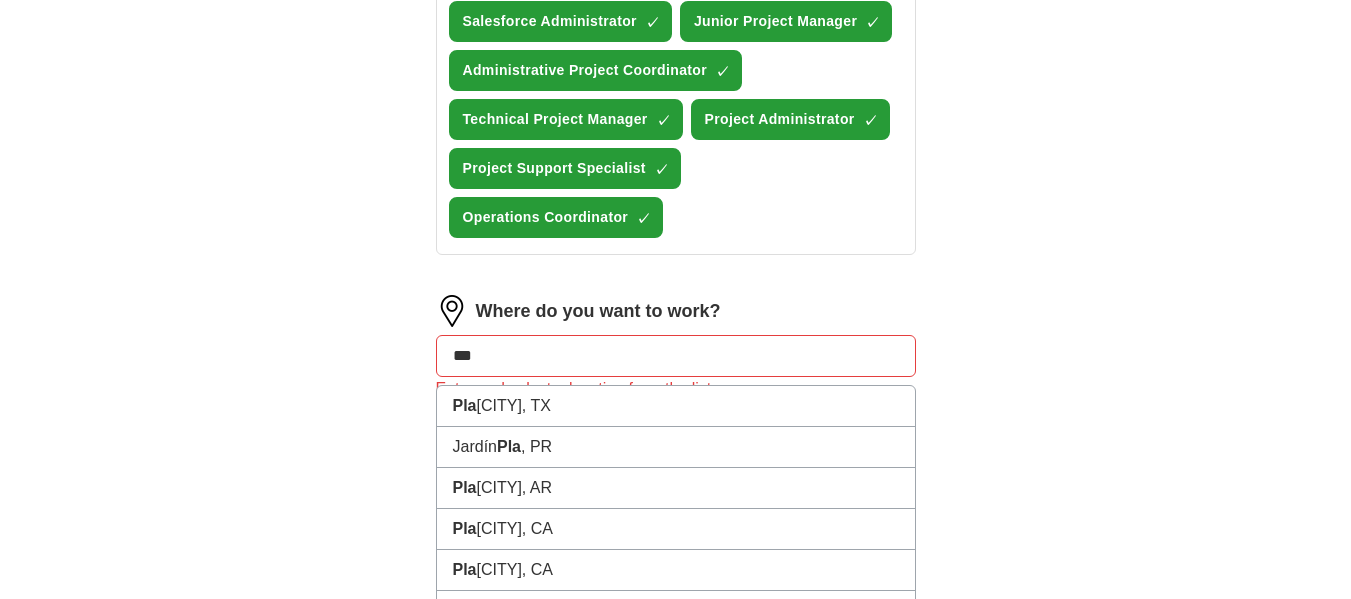 type on "****" 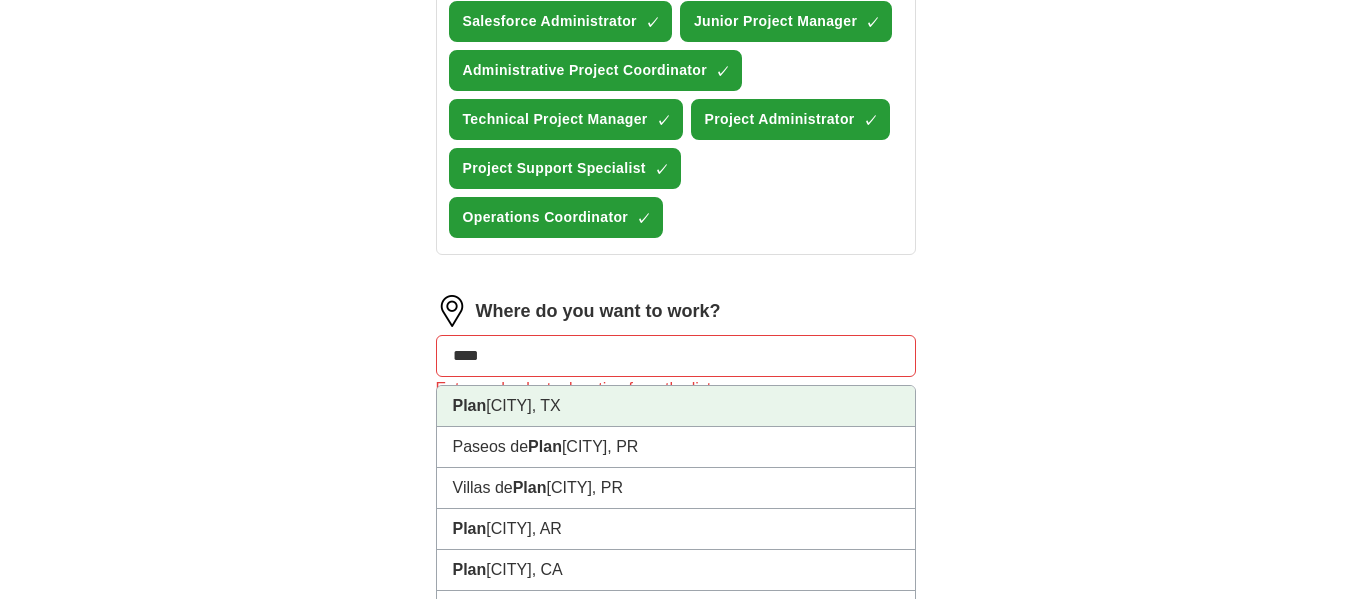 click on "Plan [CITY], TX" at bounding box center [676, 406] 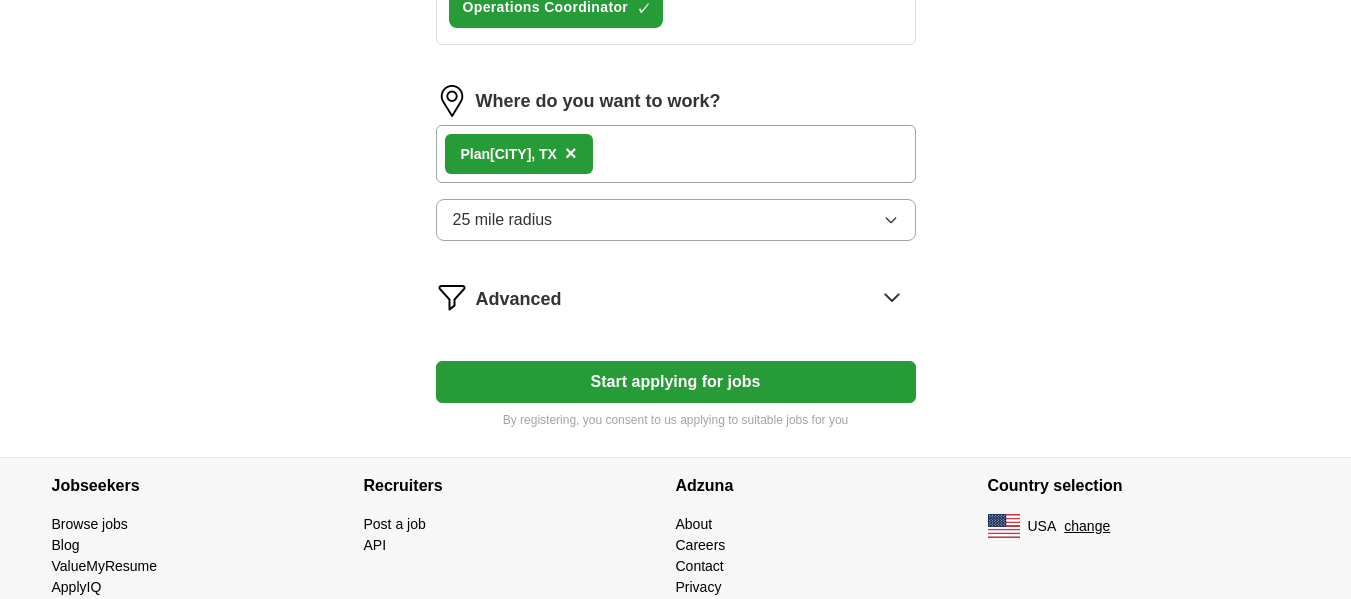 scroll, scrollTop: 1170, scrollLeft: 0, axis: vertical 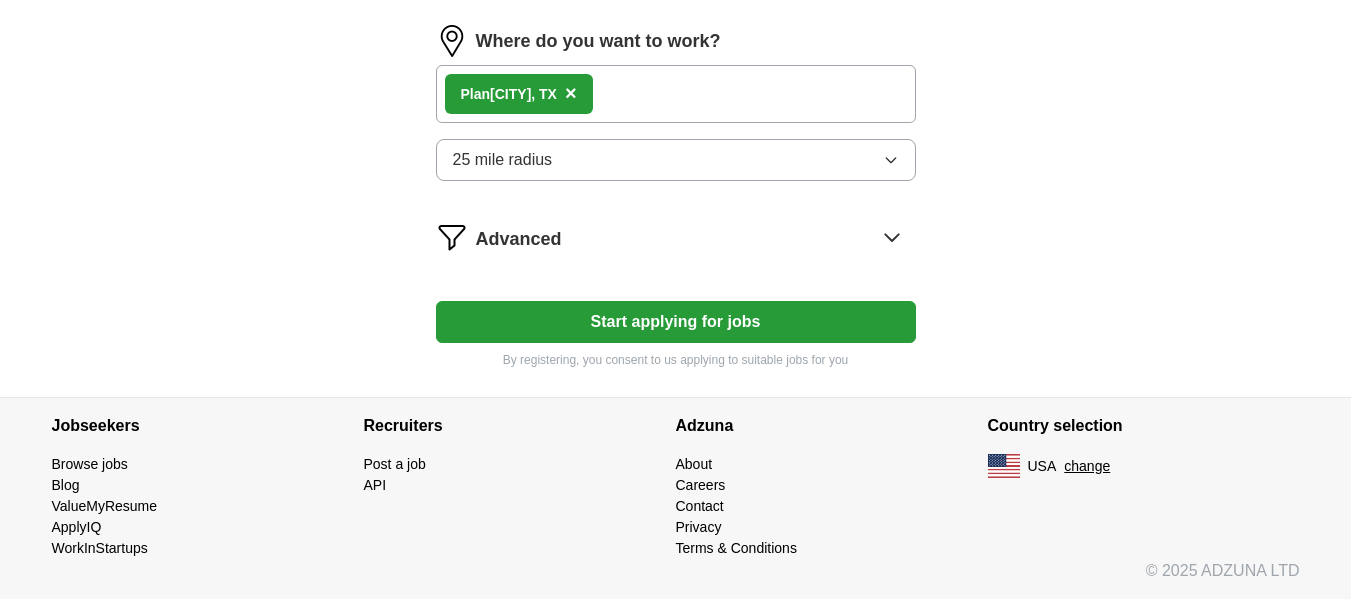 click on "Start applying for jobs" at bounding box center [676, 322] 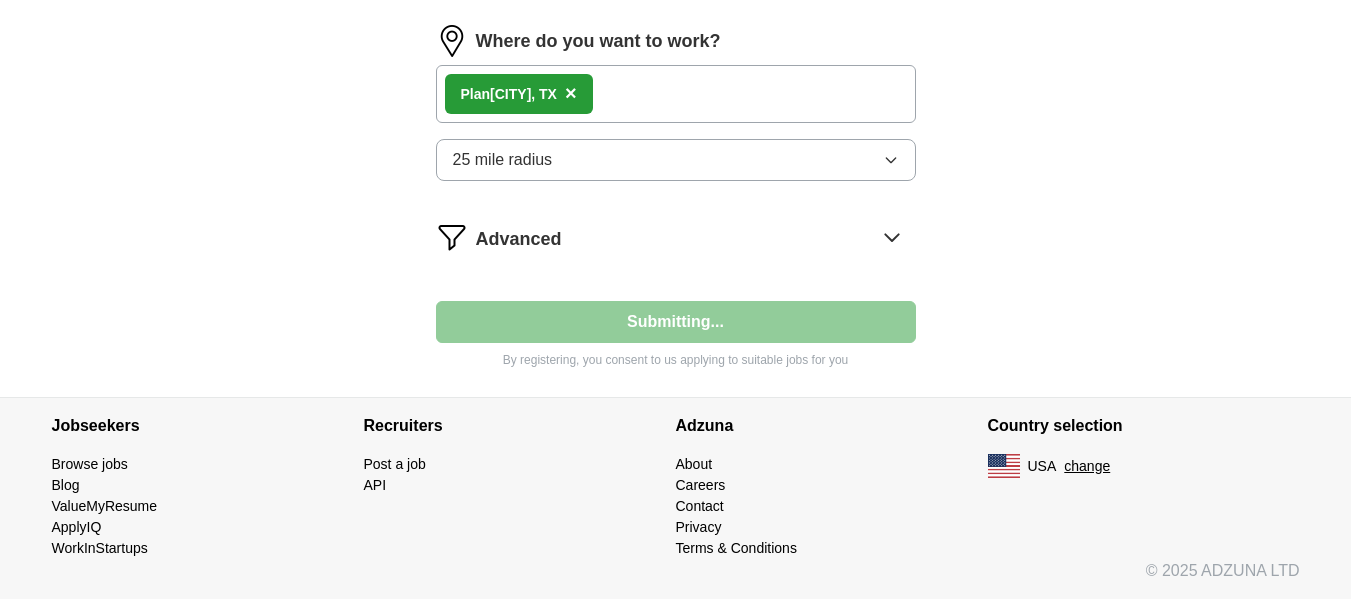 select on "**" 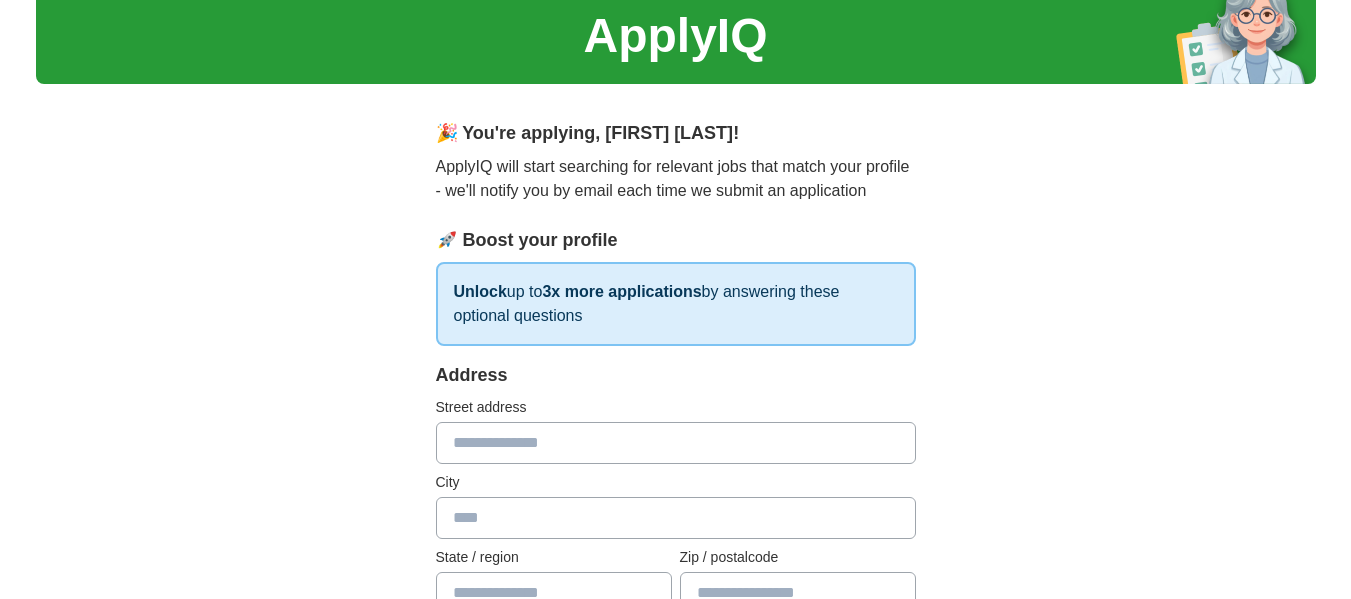 scroll, scrollTop: 100, scrollLeft: 0, axis: vertical 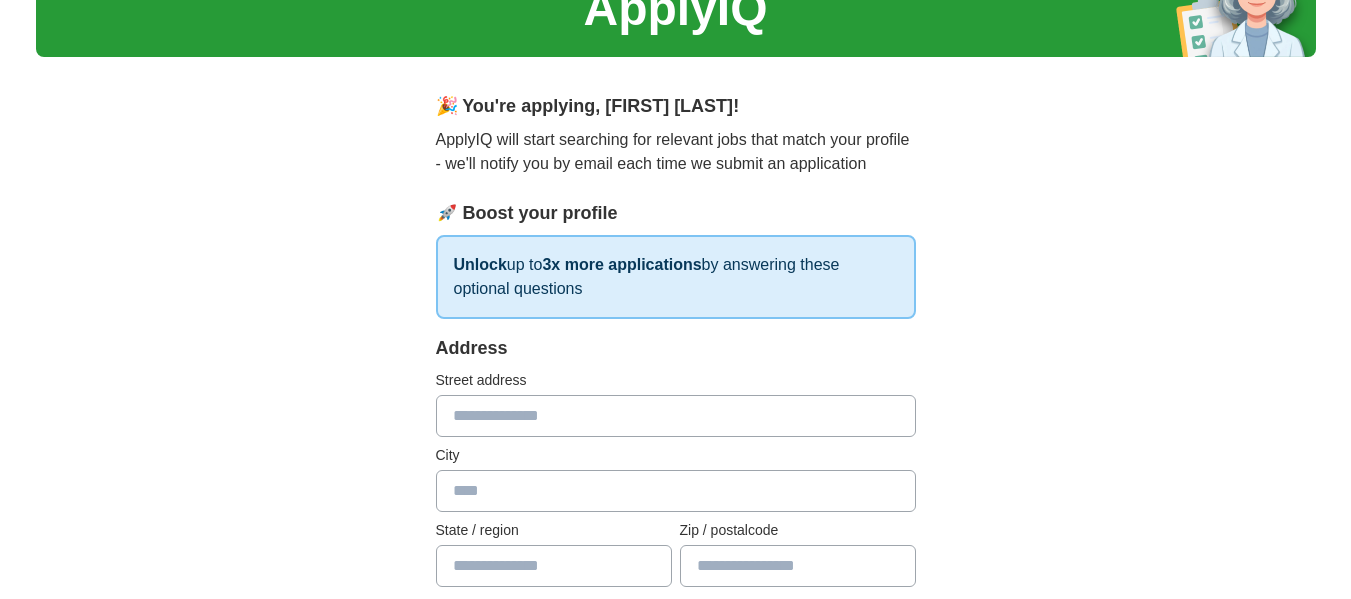 click at bounding box center (676, 416) 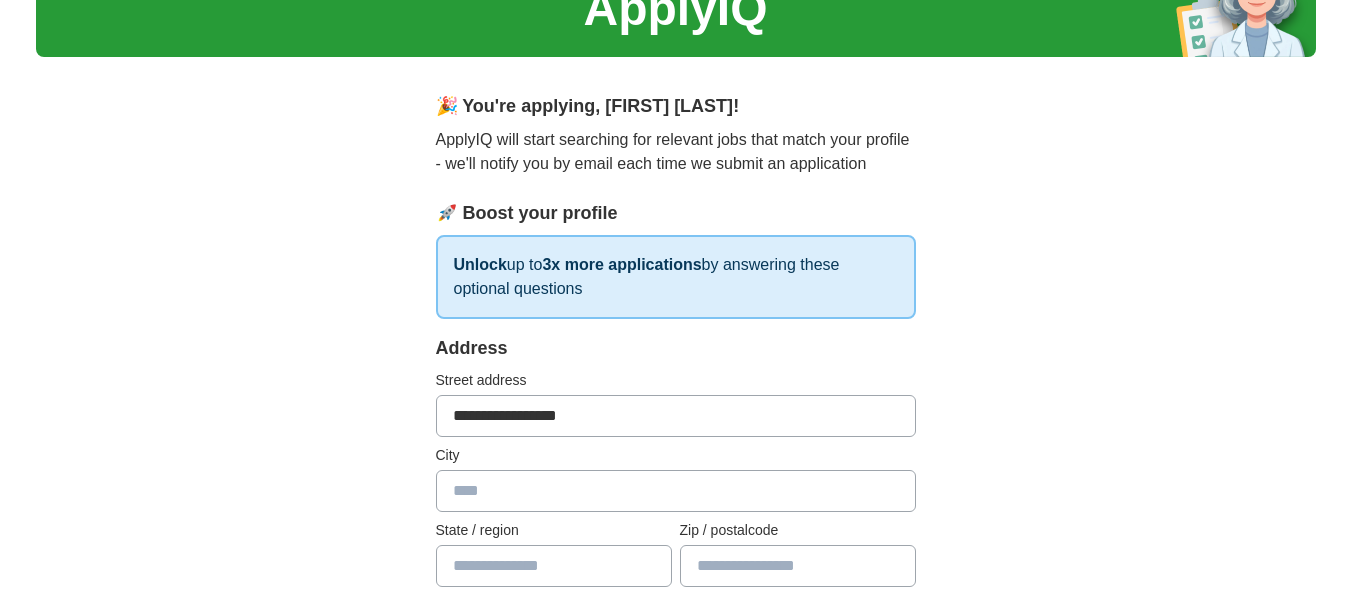 type on "*****" 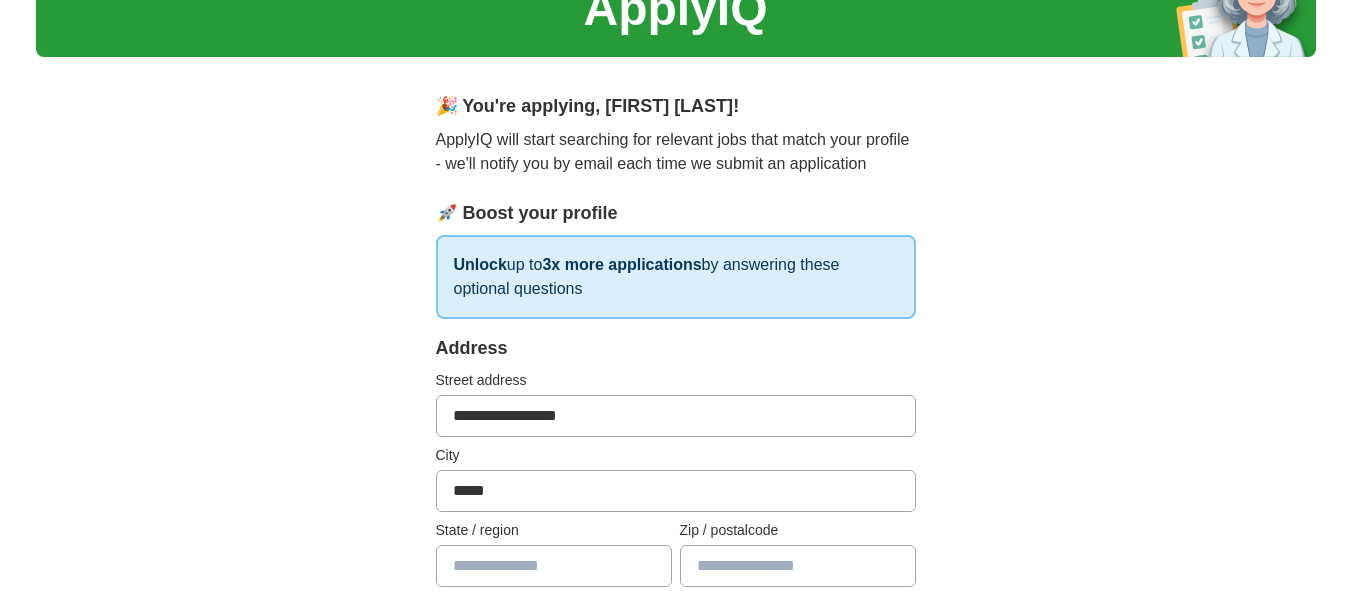 type on "*****" 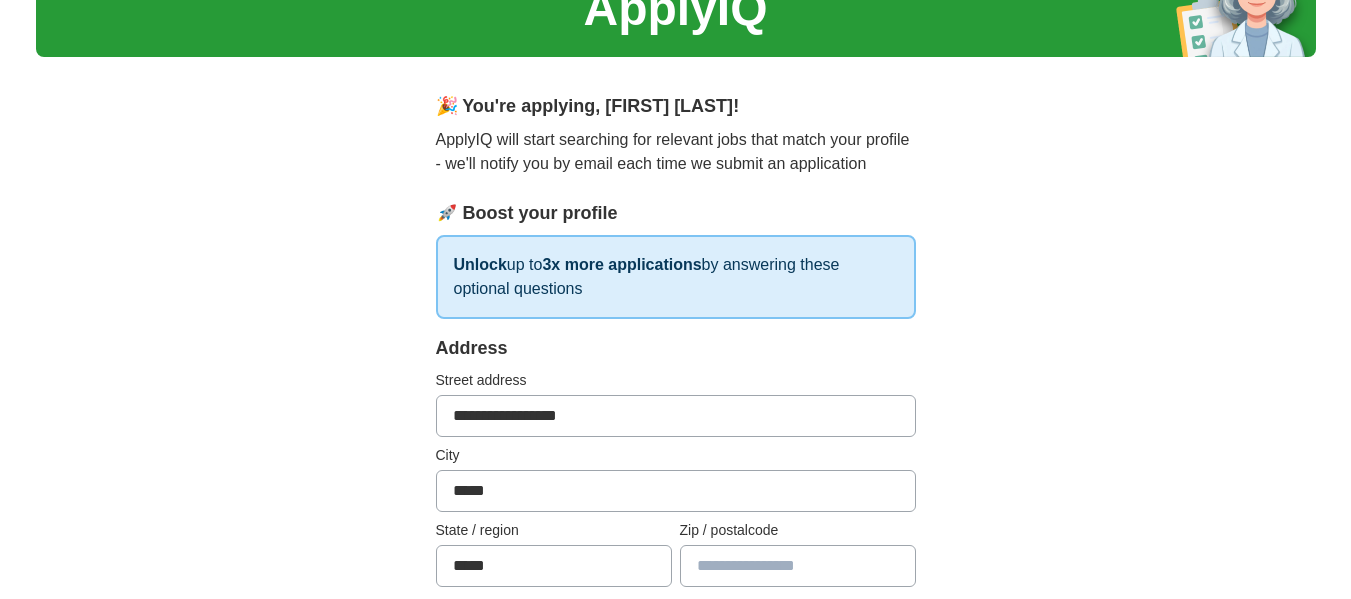 type on "*****" 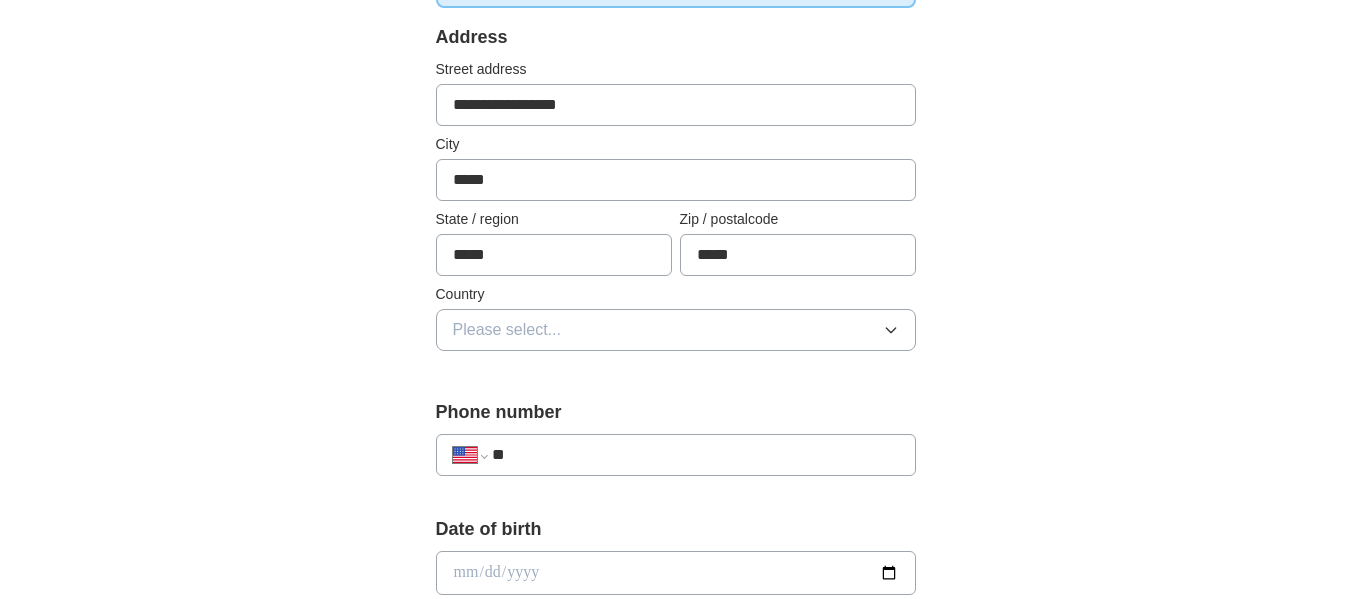scroll, scrollTop: 400, scrollLeft: 0, axis: vertical 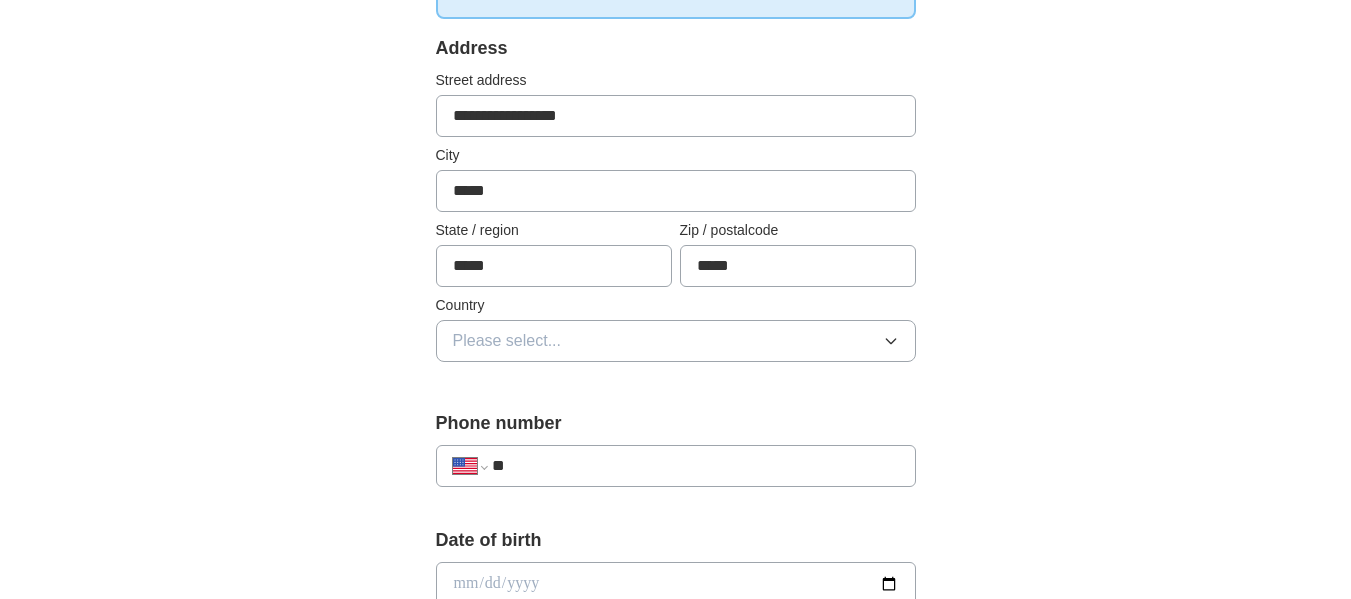 click on "Please select..." at bounding box center [676, 341] 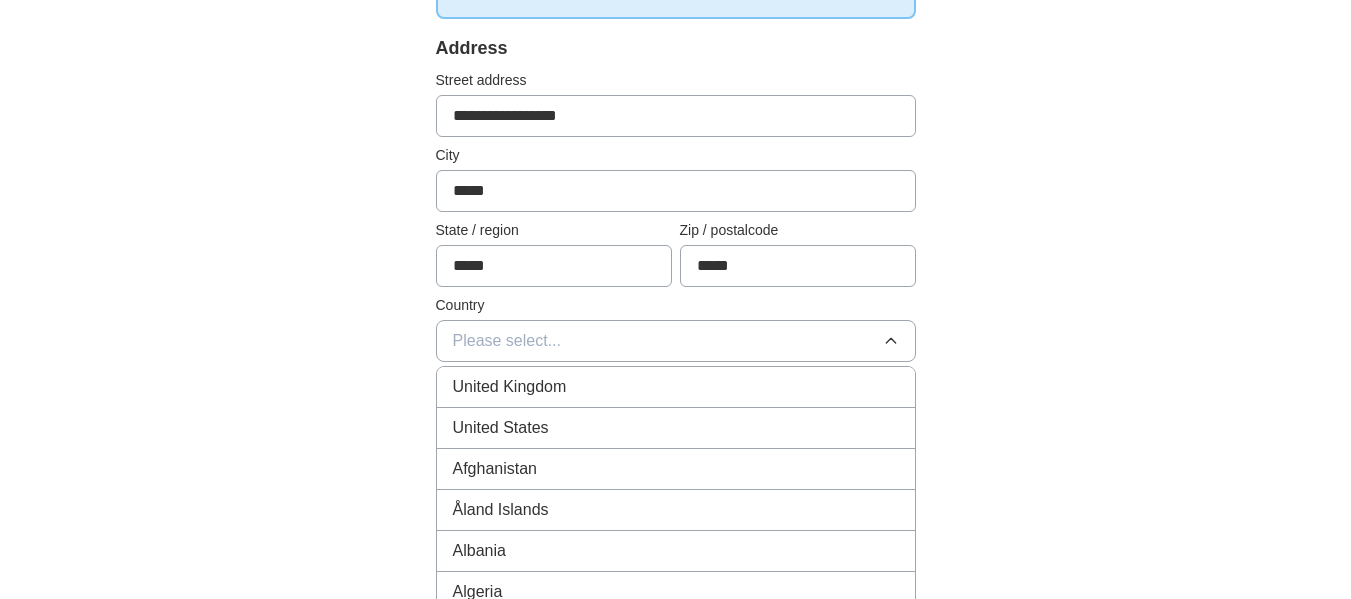 click on "United States" at bounding box center [501, 428] 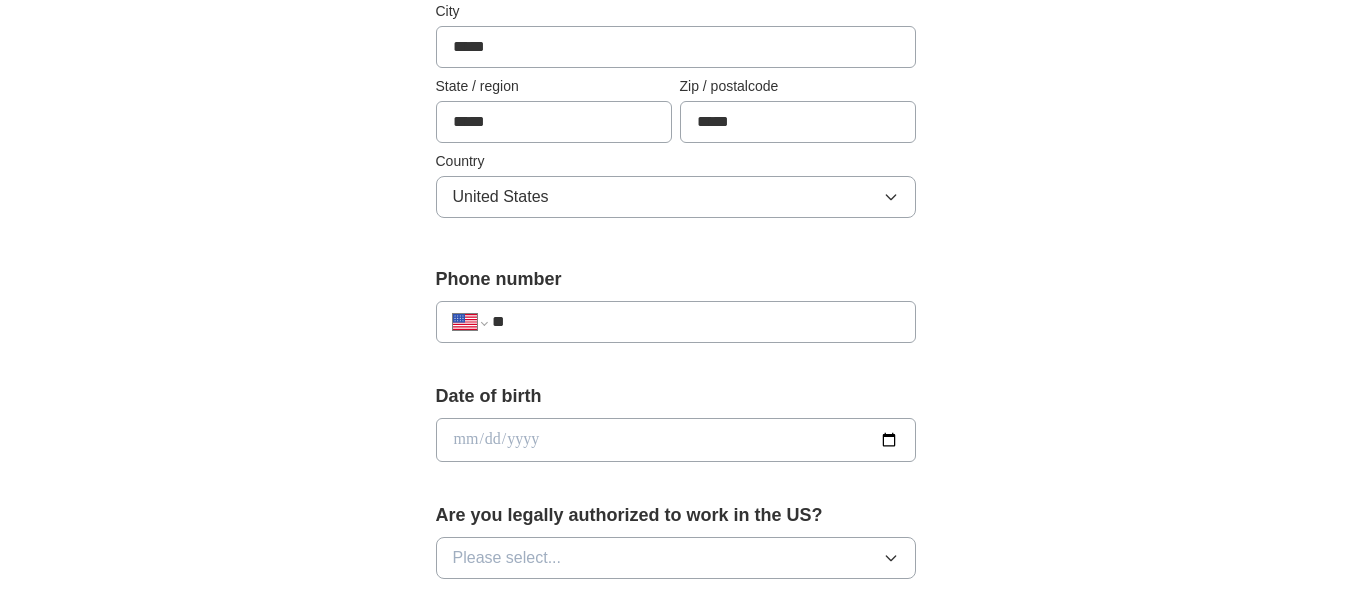 scroll, scrollTop: 700, scrollLeft: 0, axis: vertical 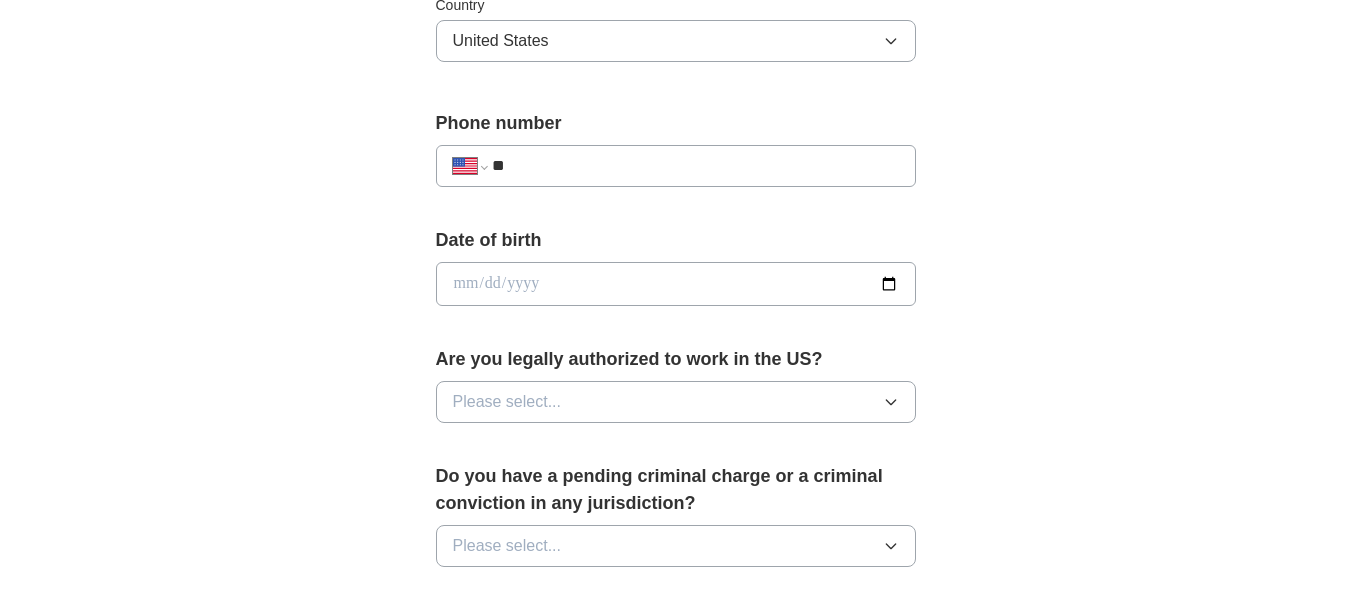 click on "**" at bounding box center (695, 166) 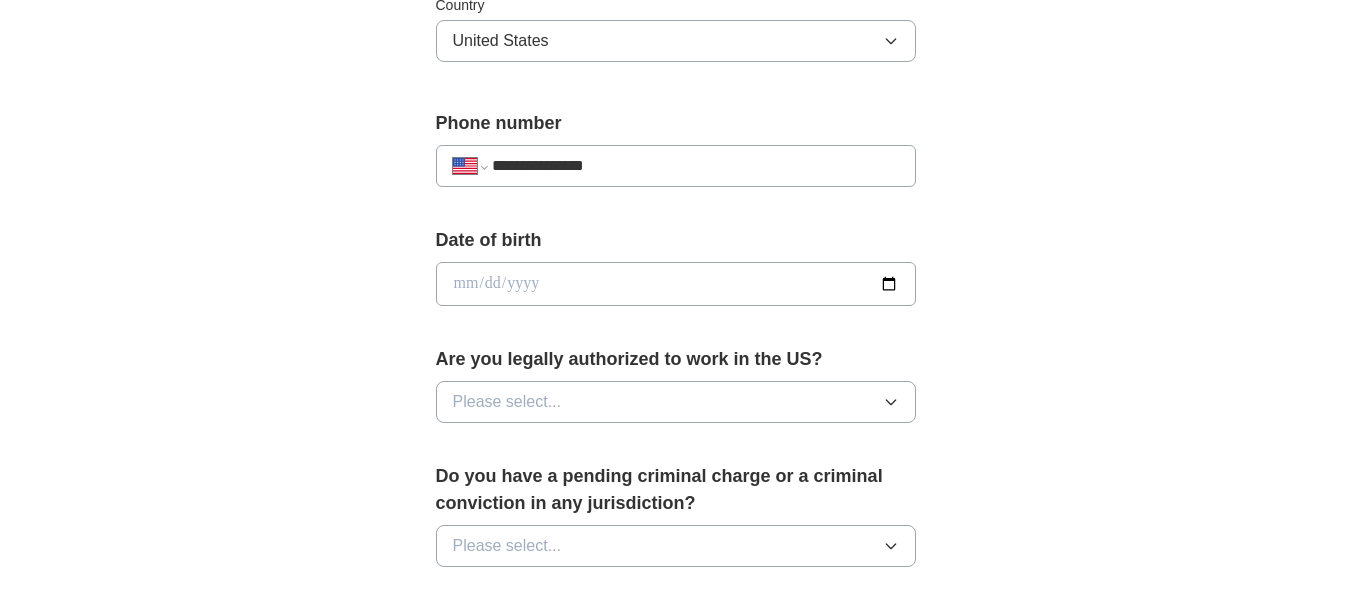 type on "**********" 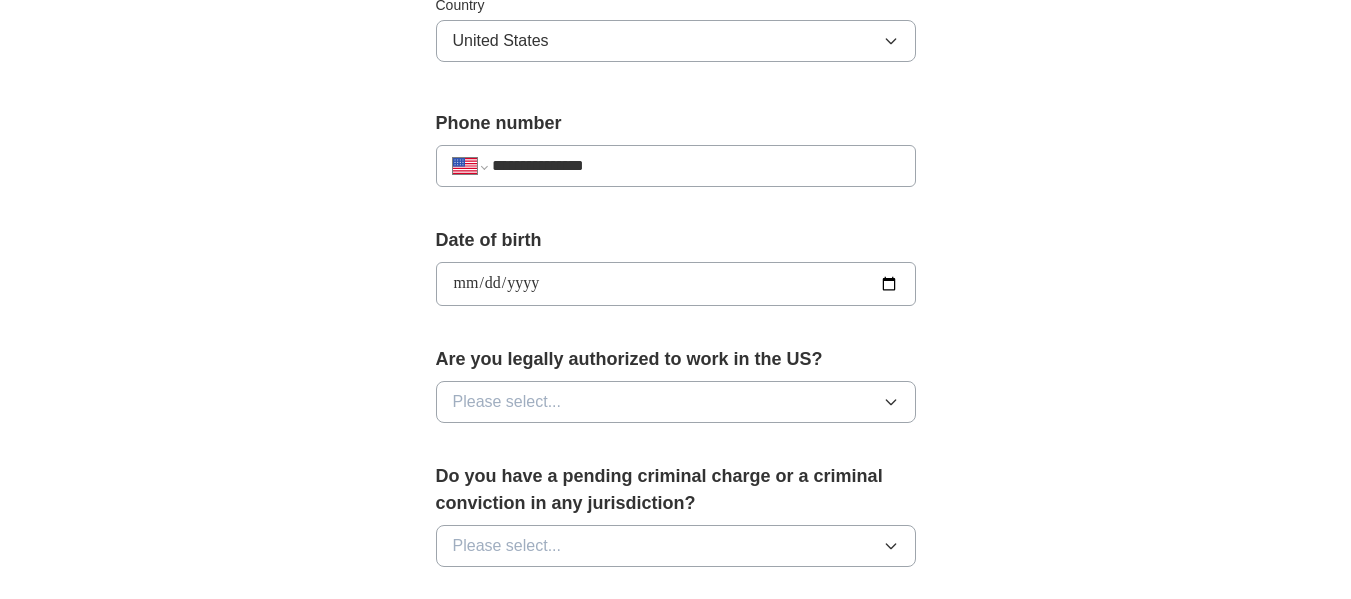 type on "**********" 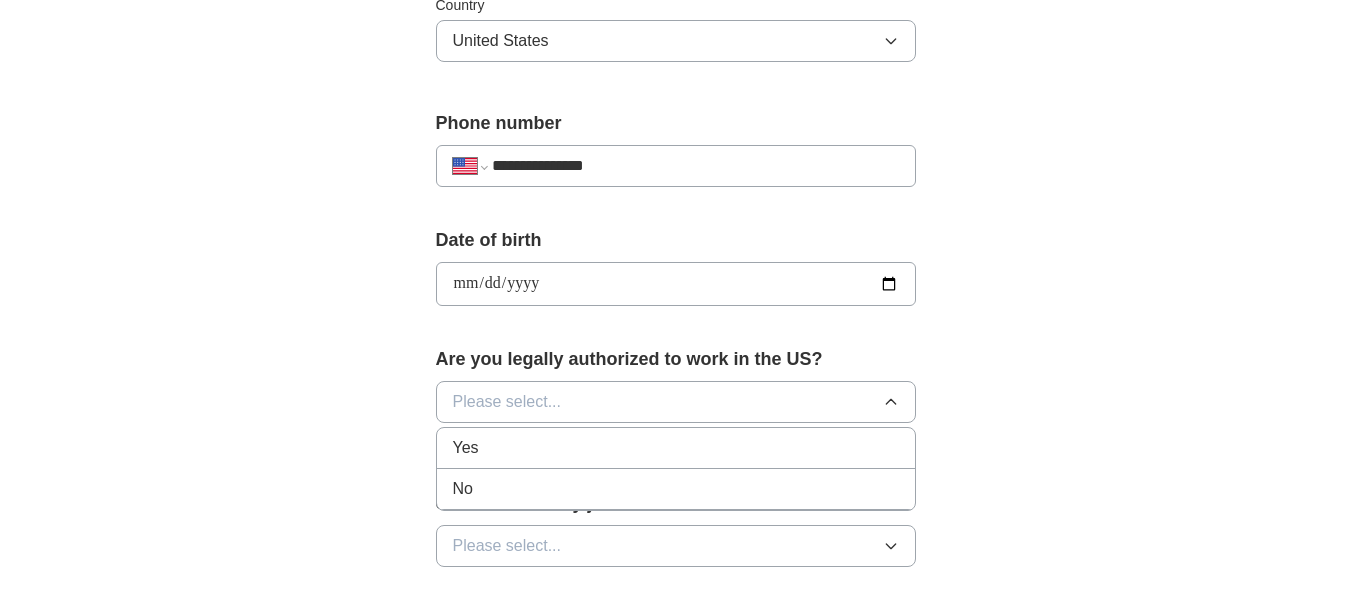 click on "Yes" at bounding box center [676, 448] 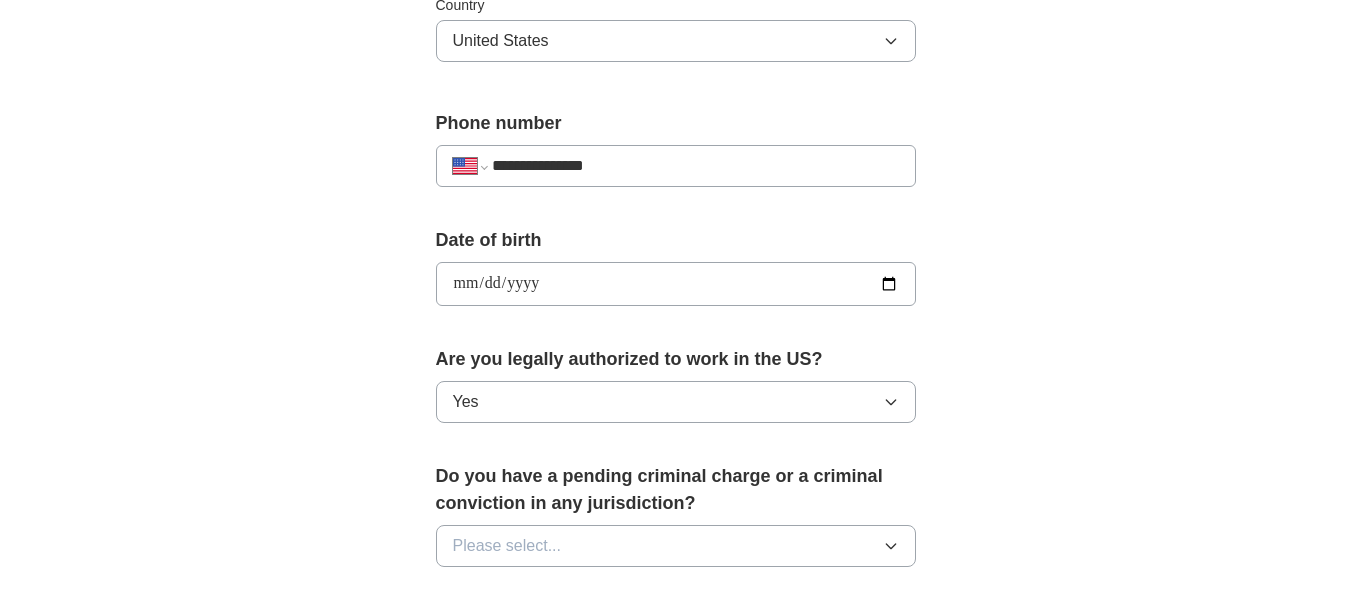 click on "Please select..." at bounding box center [507, 546] 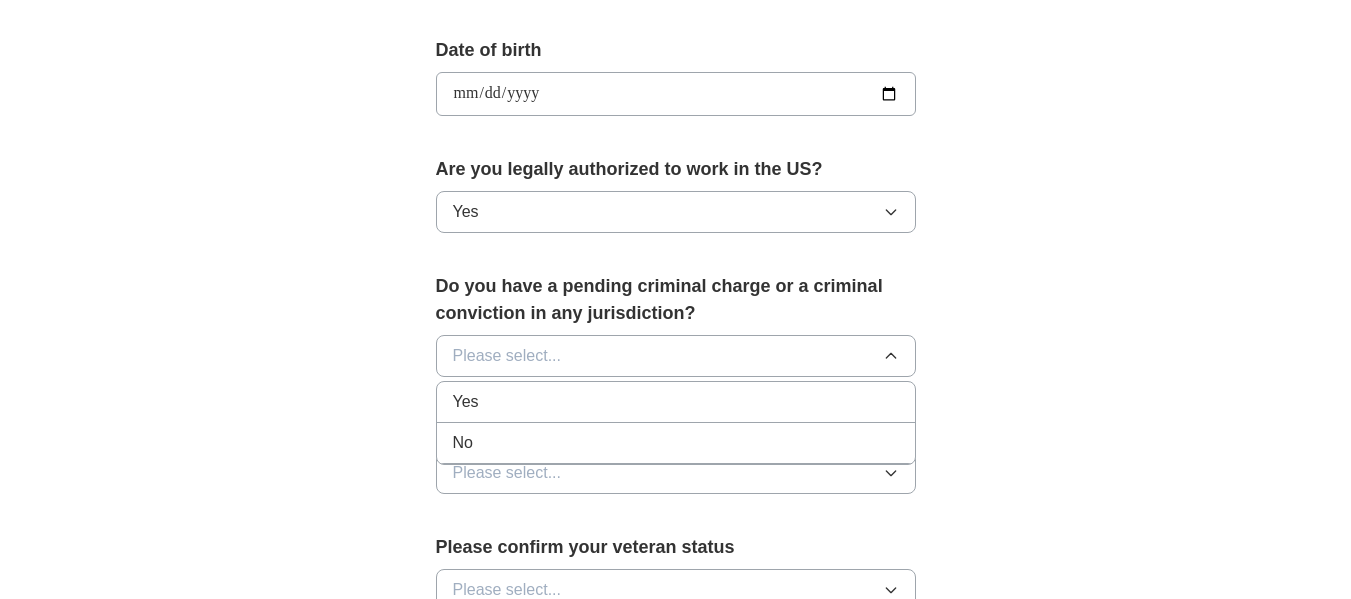 scroll, scrollTop: 900, scrollLeft: 0, axis: vertical 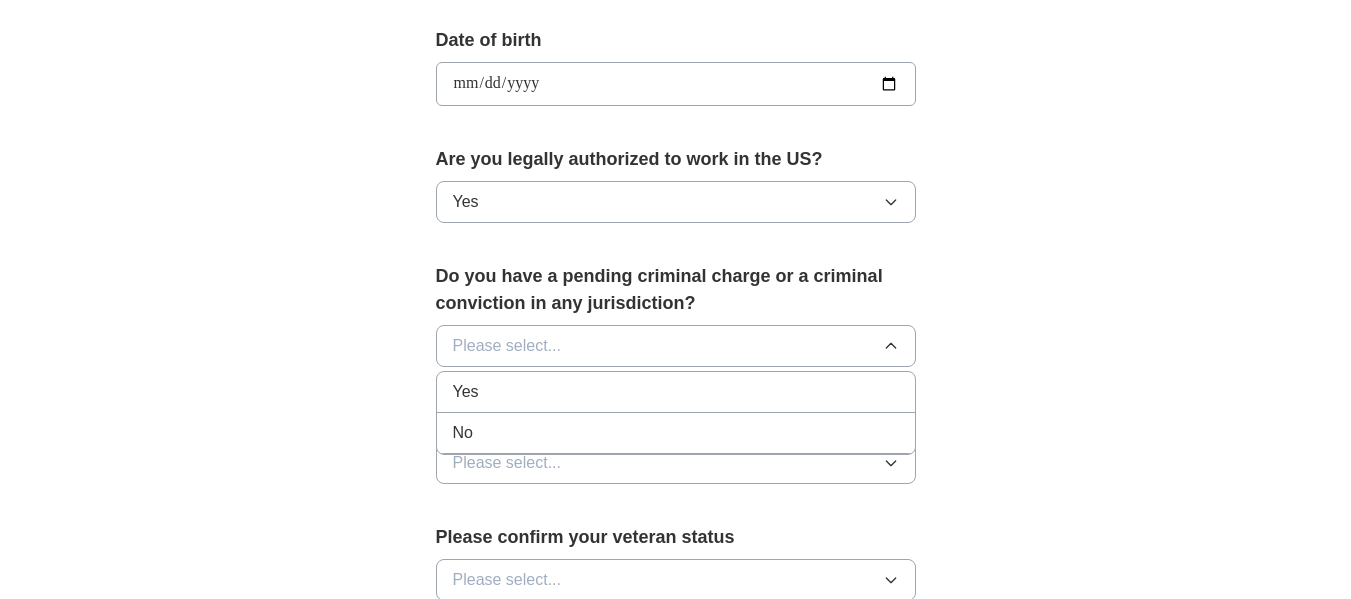 click on "No" at bounding box center [676, 433] 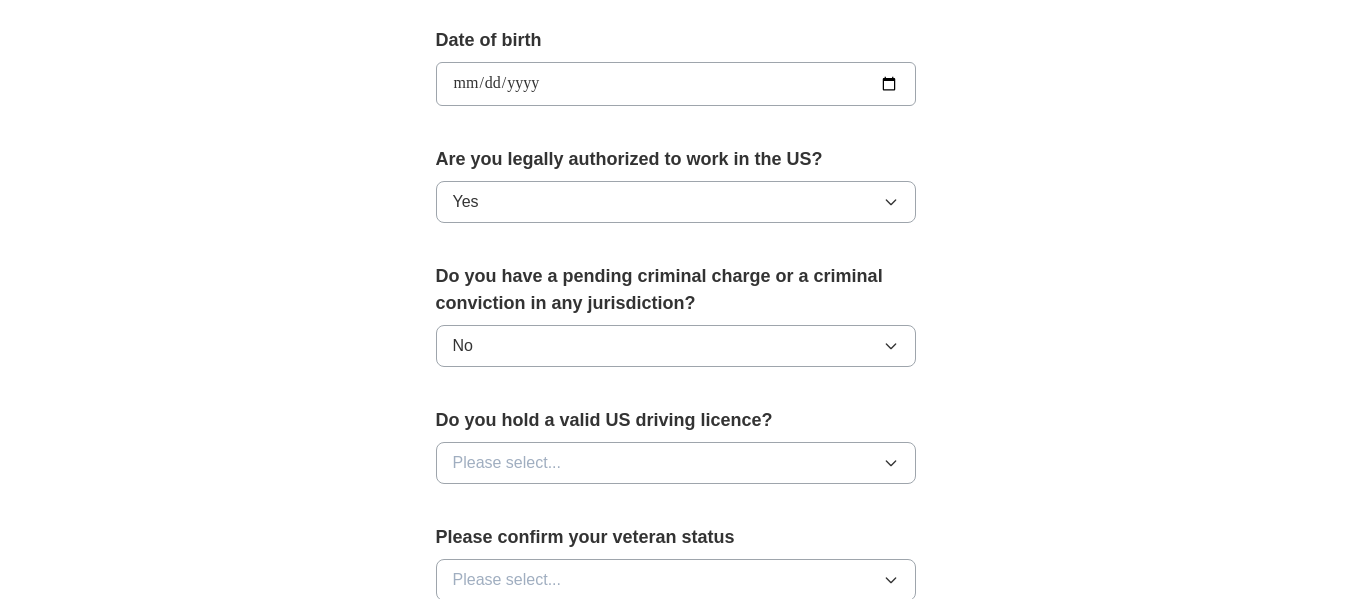 click on "Please select..." at bounding box center [676, 463] 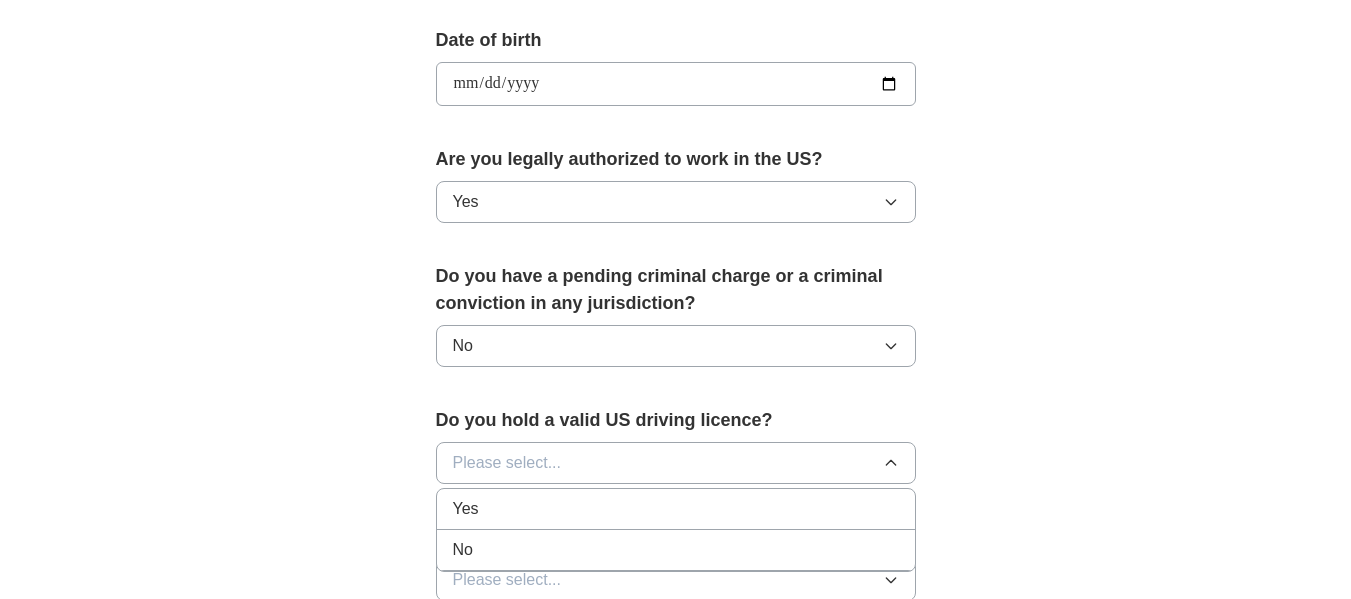 click on "Yes" at bounding box center [676, 509] 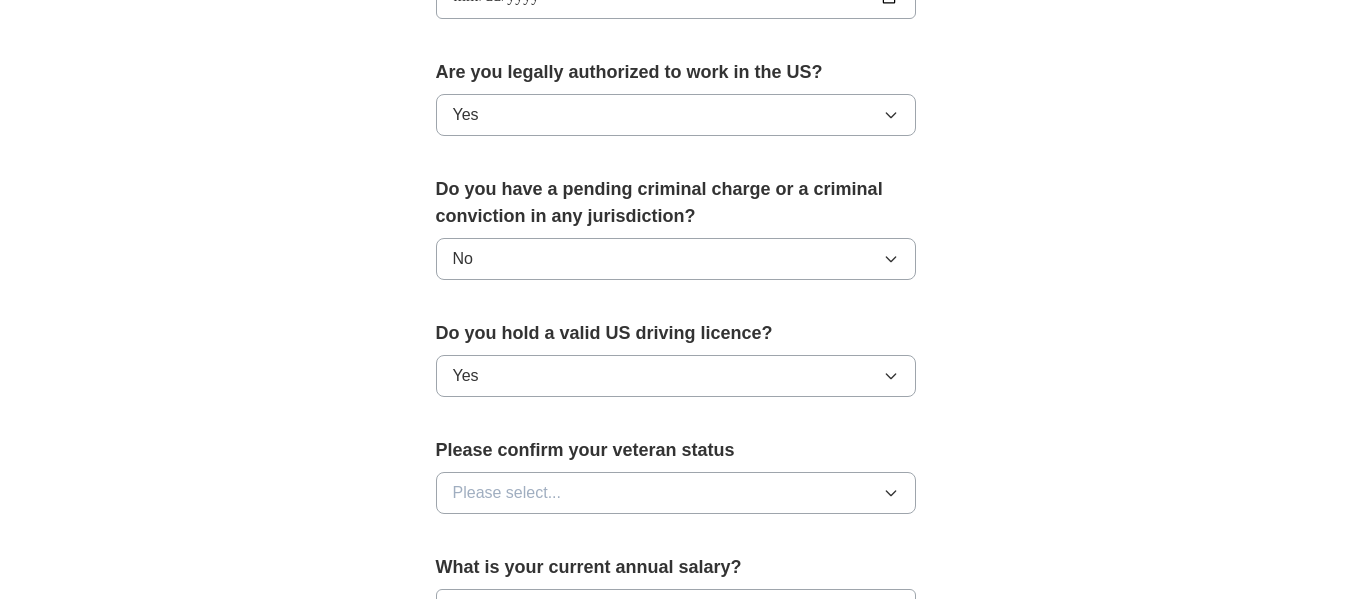scroll, scrollTop: 1100, scrollLeft: 0, axis: vertical 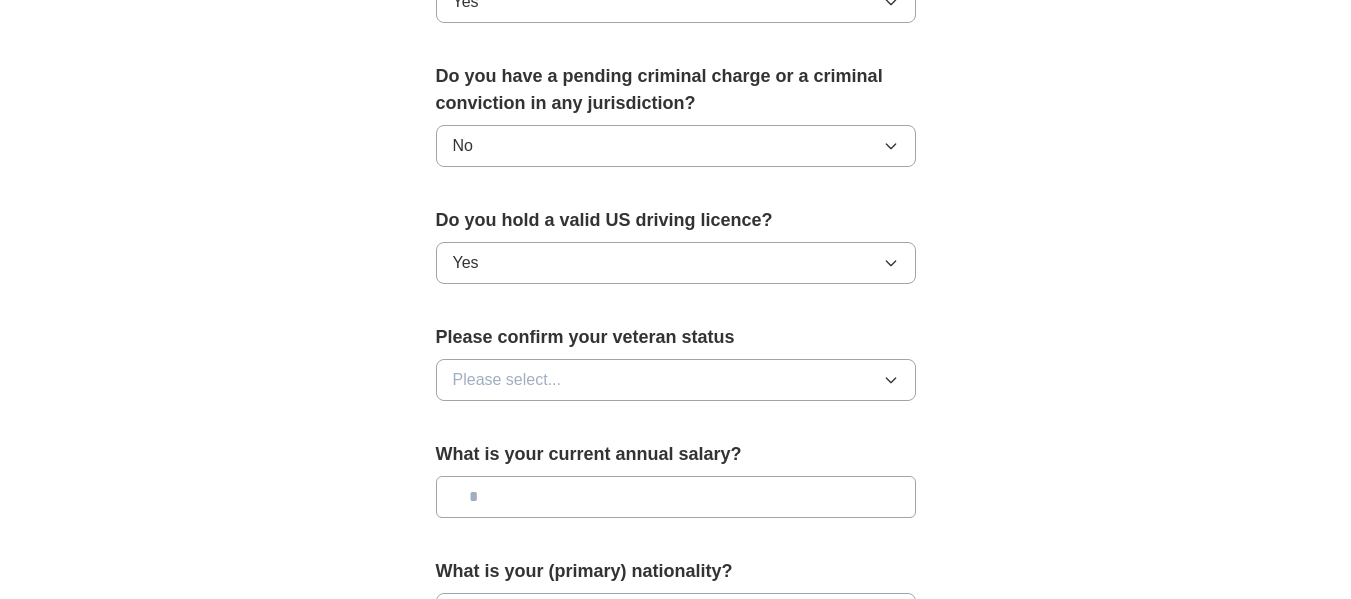 click on "Please select..." at bounding box center [676, 380] 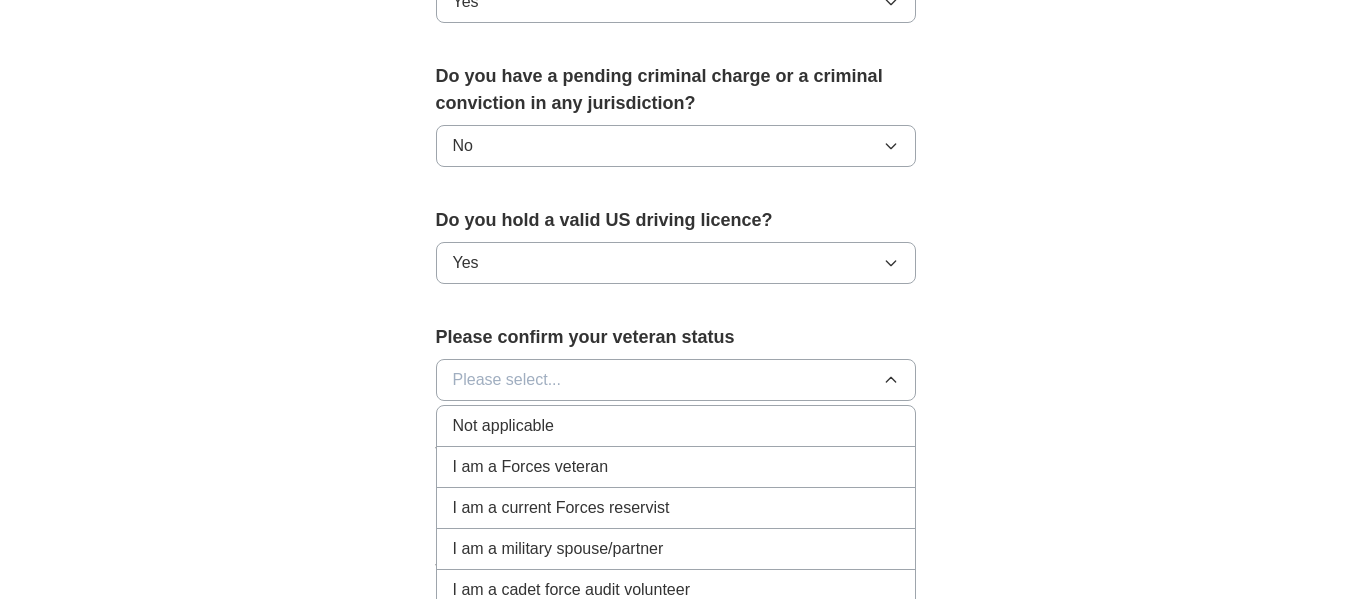 click on "Not applicable" at bounding box center [676, 426] 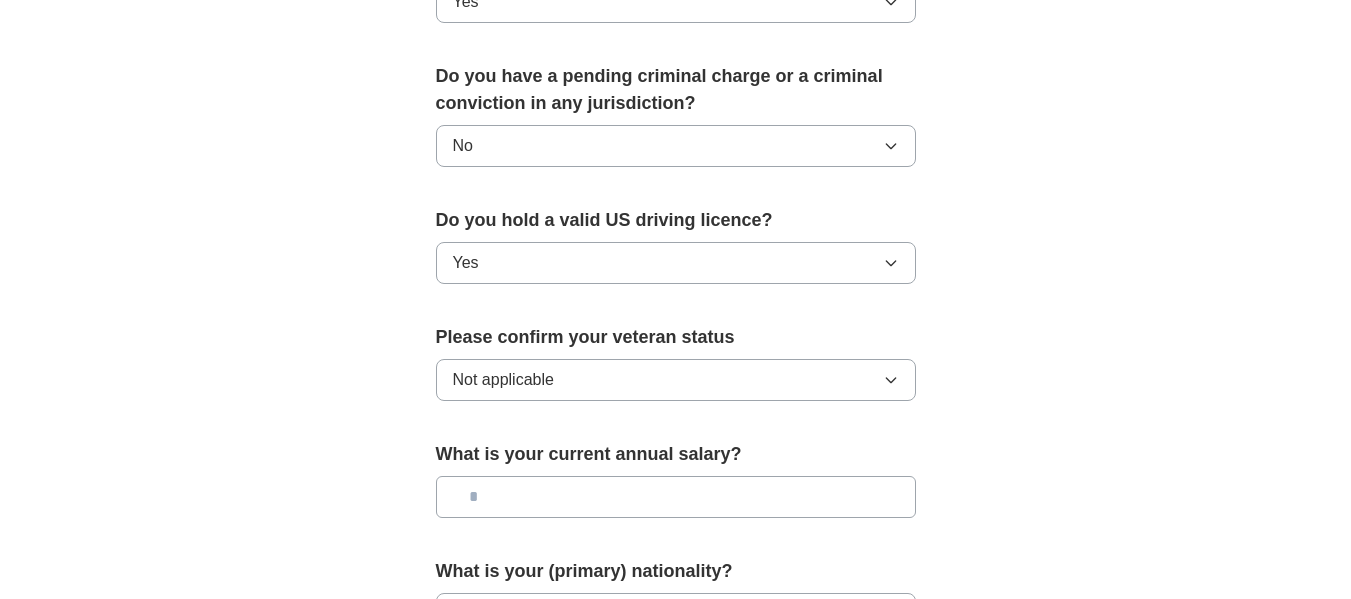 click on "Not applicable" at bounding box center [676, 380] 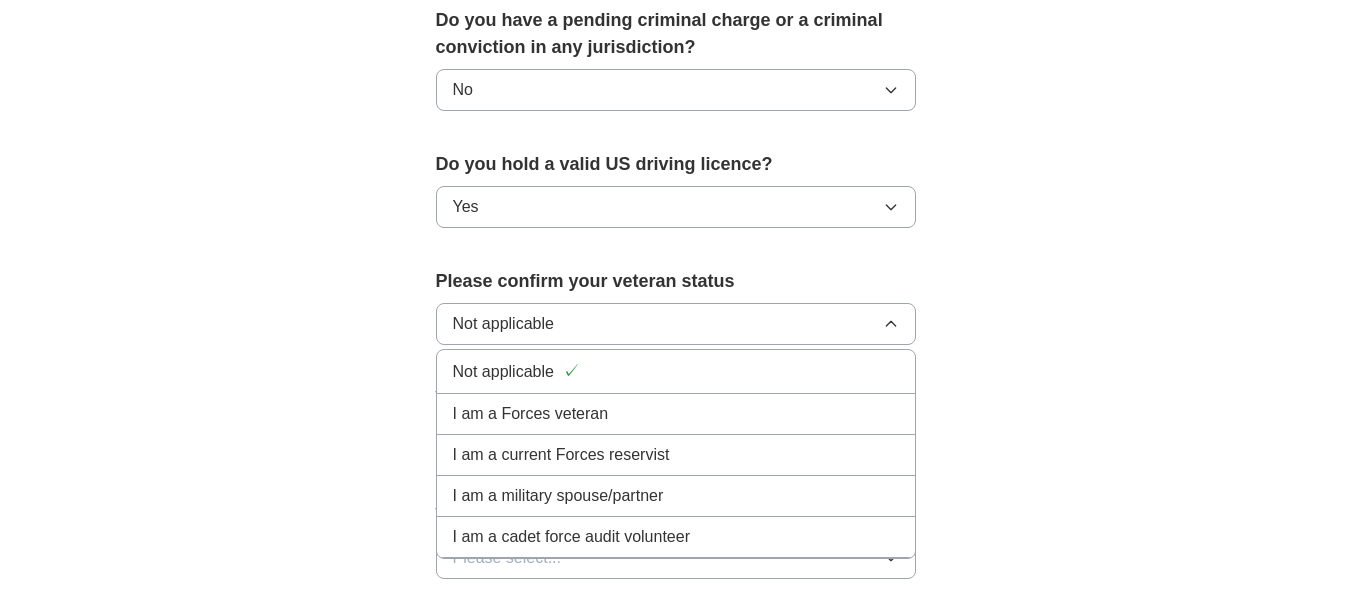 scroll, scrollTop: 1200, scrollLeft: 0, axis: vertical 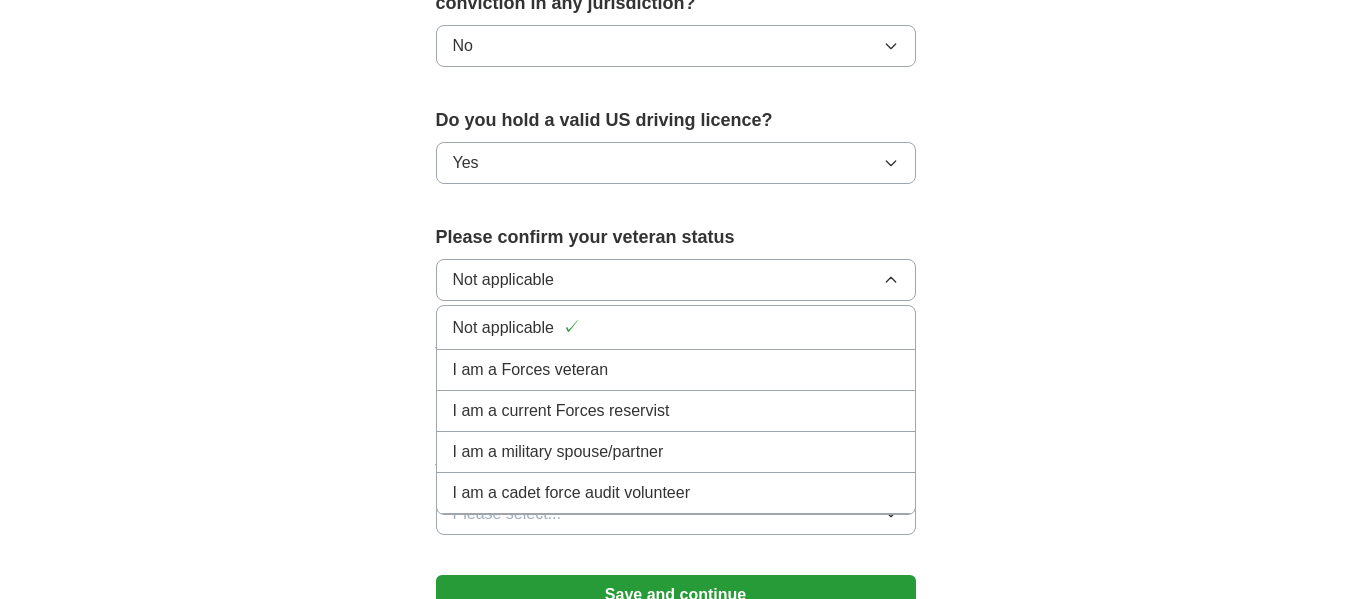 click on "I am a  Forces veteran" at bounding box center [676, 370] 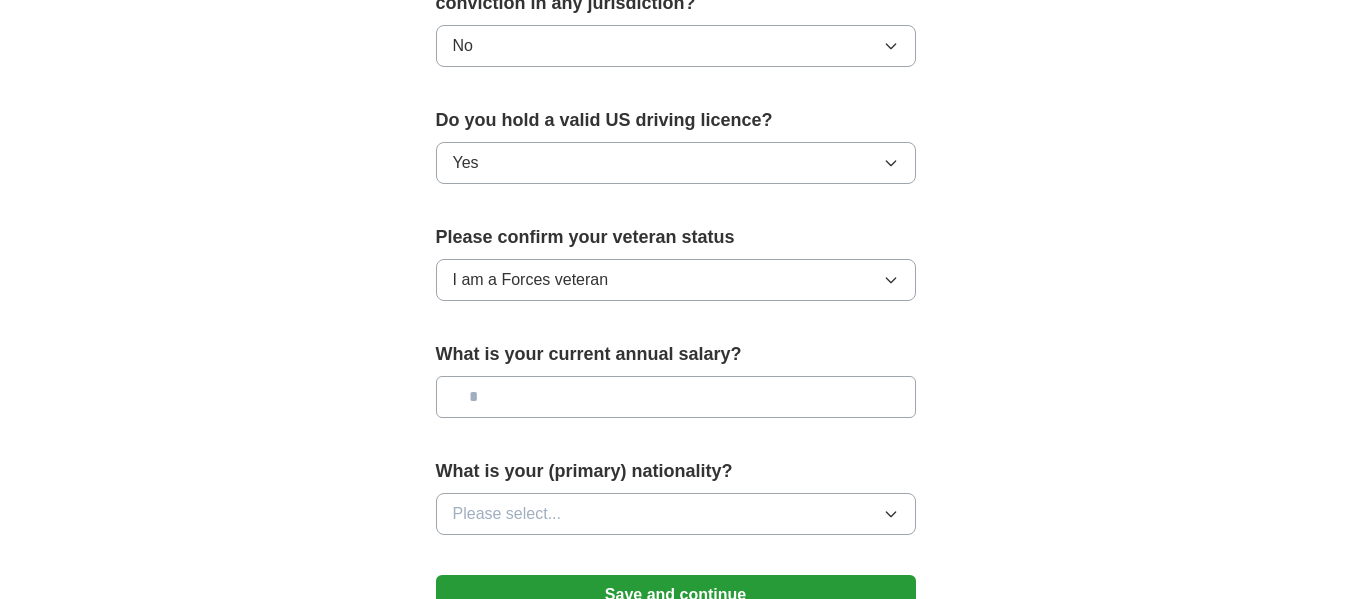 drag, startPoint x: 743, startPoint y: 287, endPoint x: 712, endPoint y: 300, distance: 33.61547 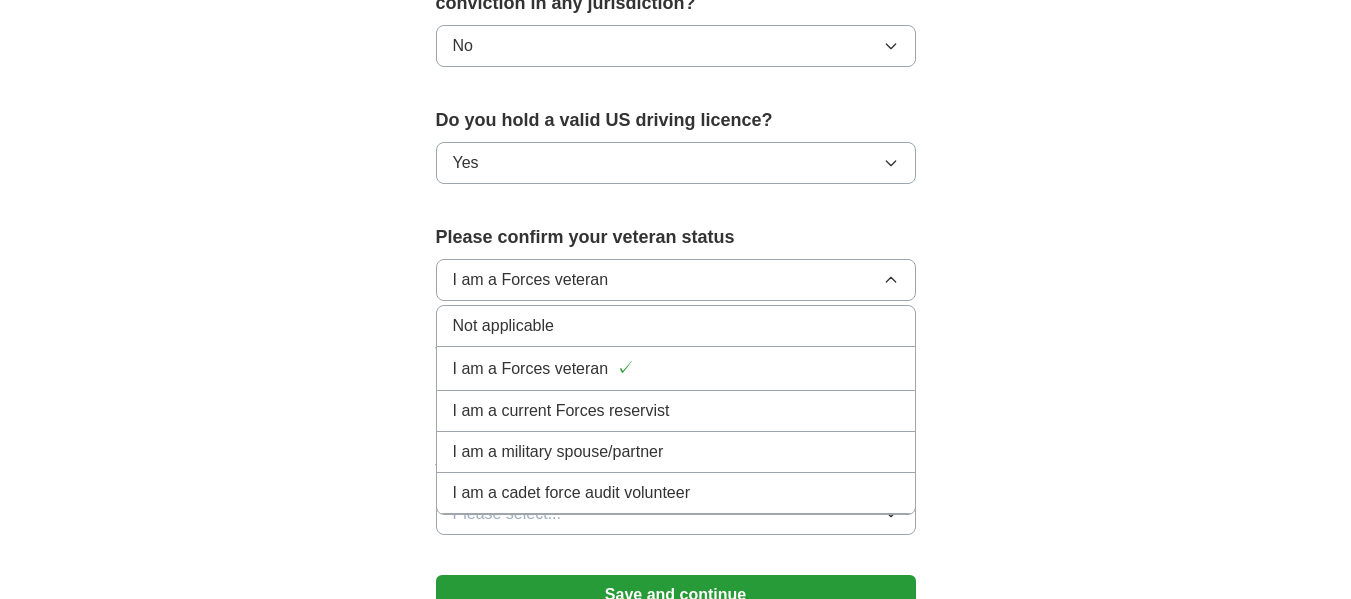 click on "Not applicable" at bounding box center (676, 326) 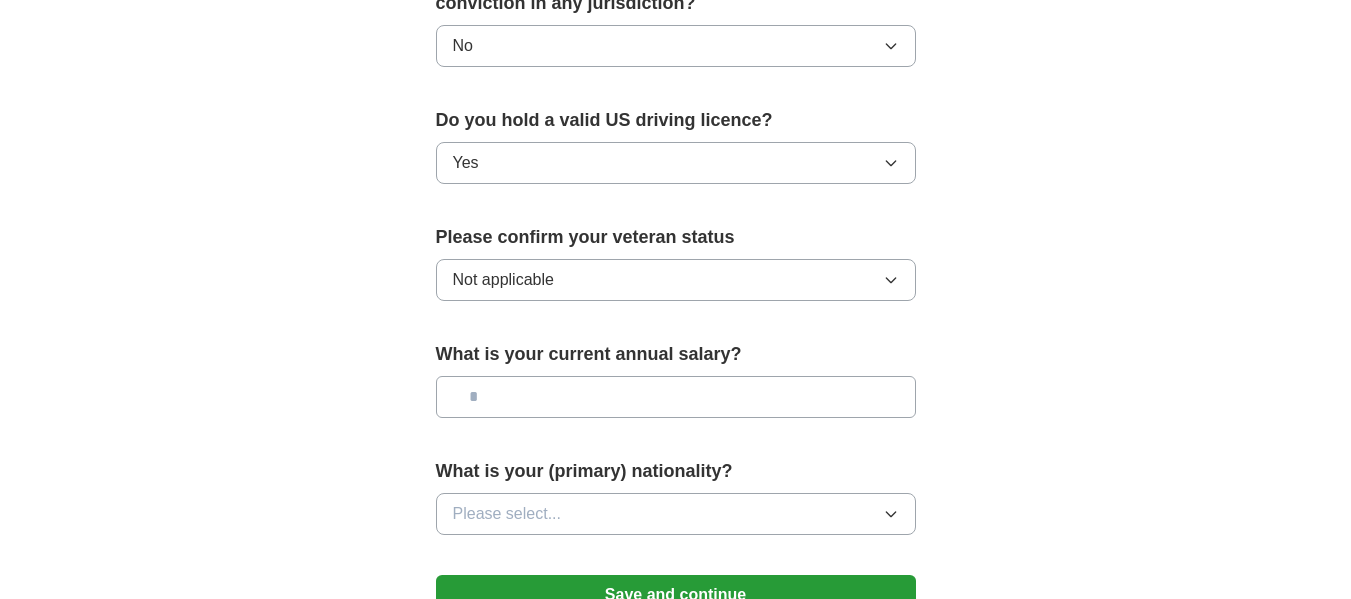 click at bounding box center (676, 397) 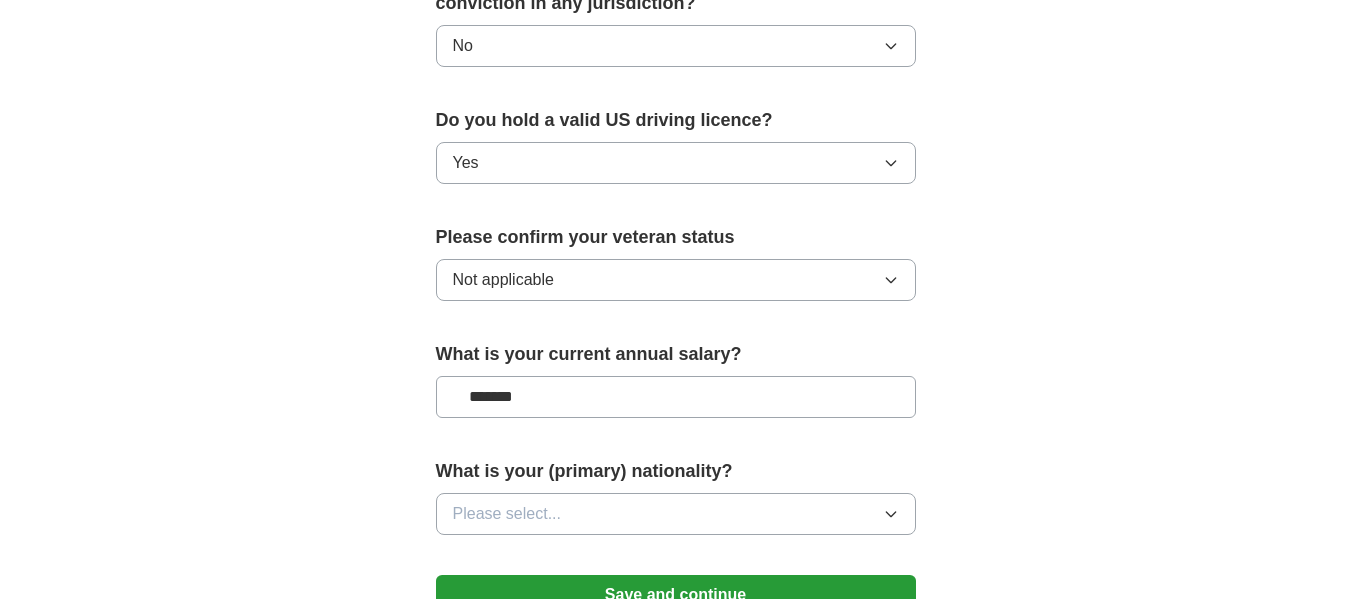 type on "*******" 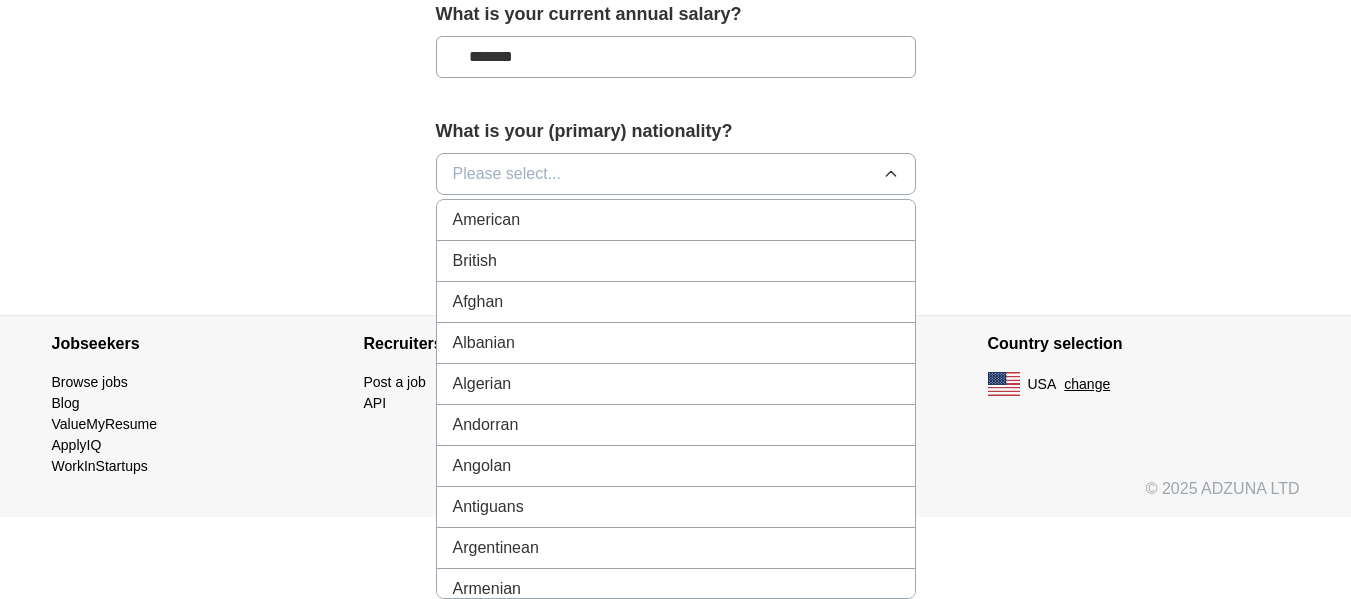 click on "American" at bounding box center [676, 220] 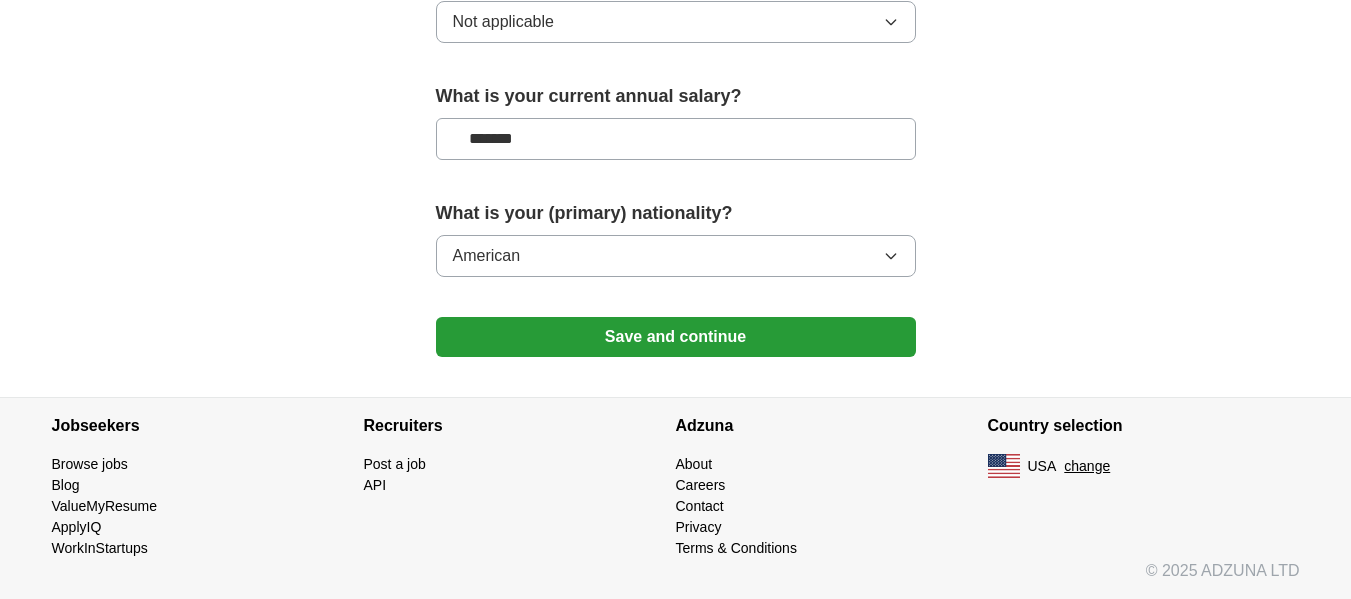 click on "Save and continue" at bounding box center (676, 337) 